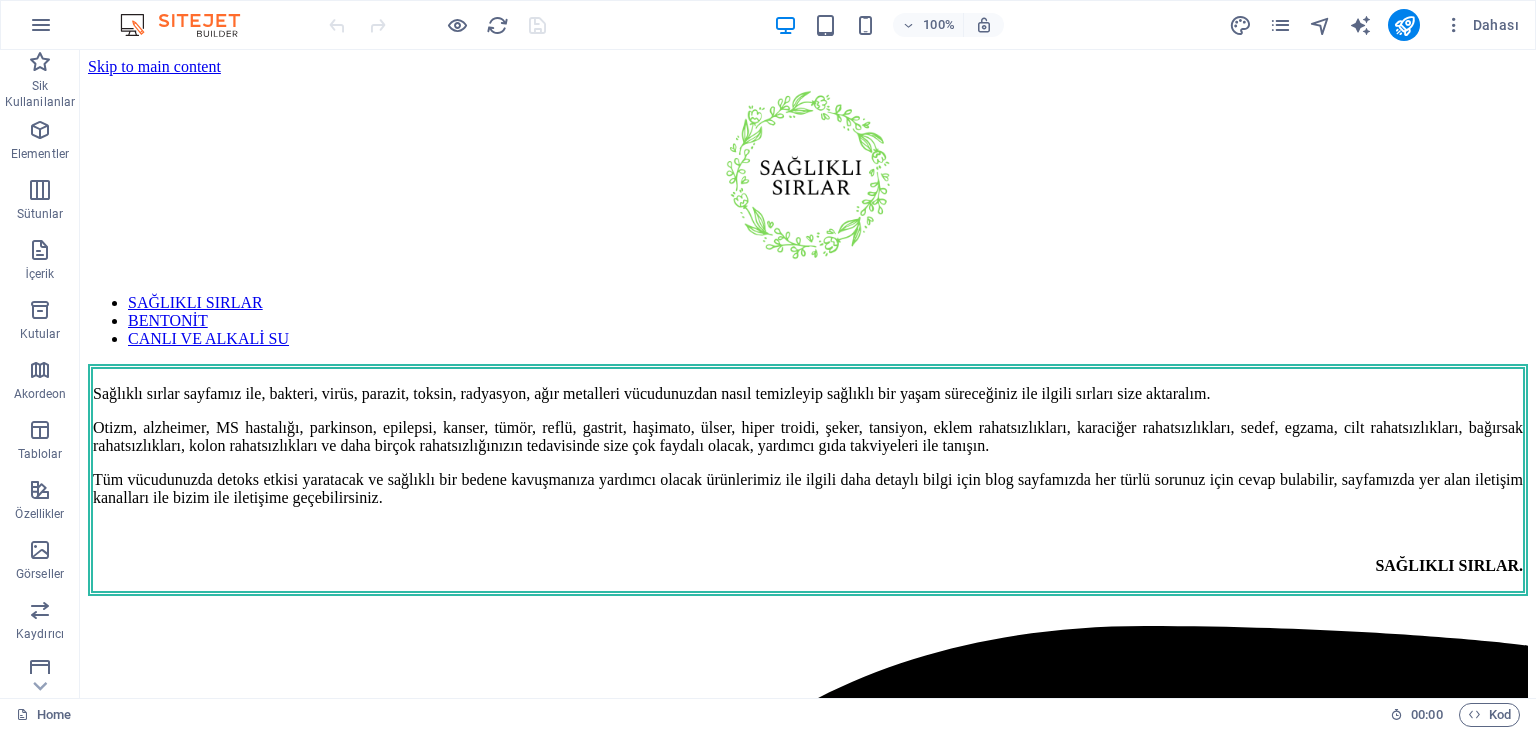 scroll, scrollTop: 0, scrollLeft: 0, axis: both 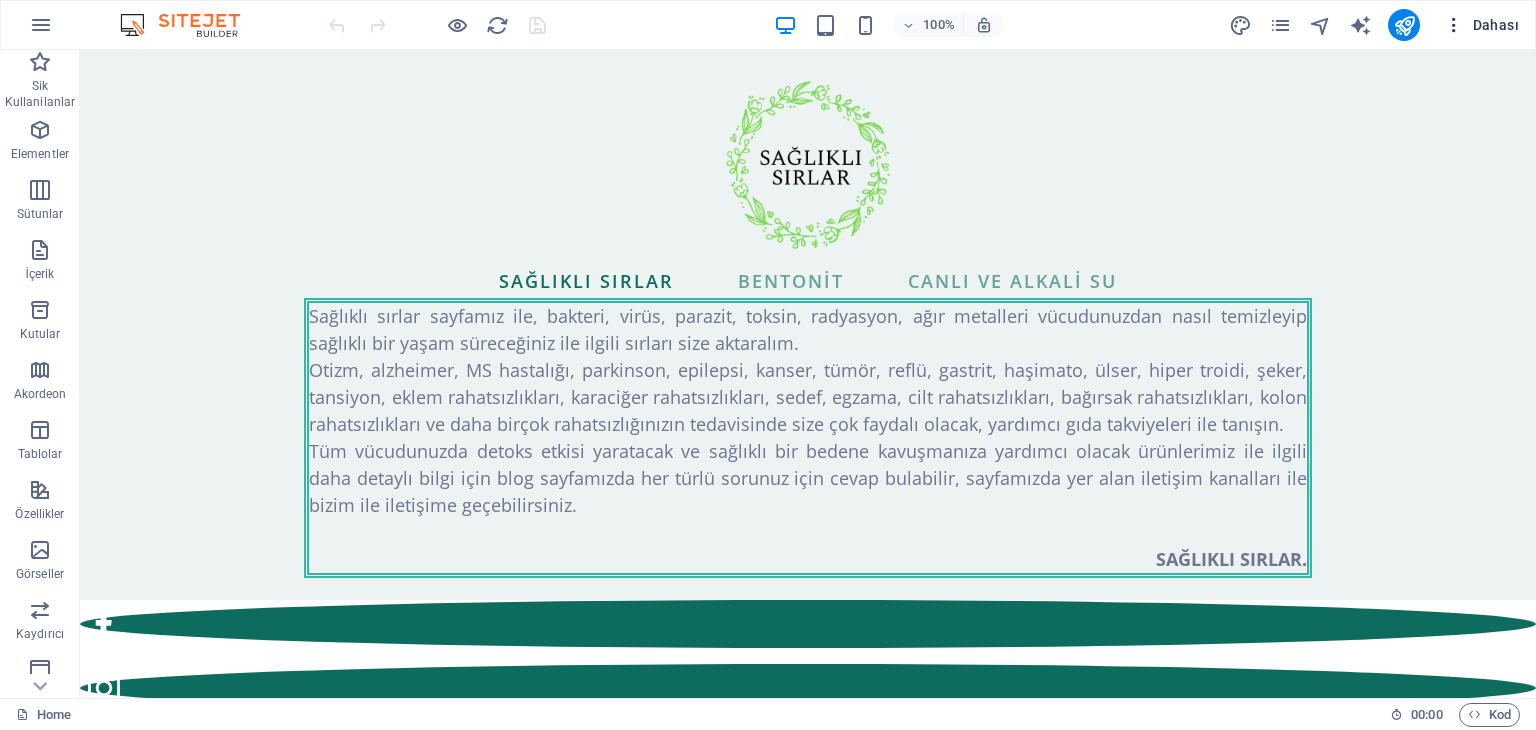 click at bounding box center [1454, 25] 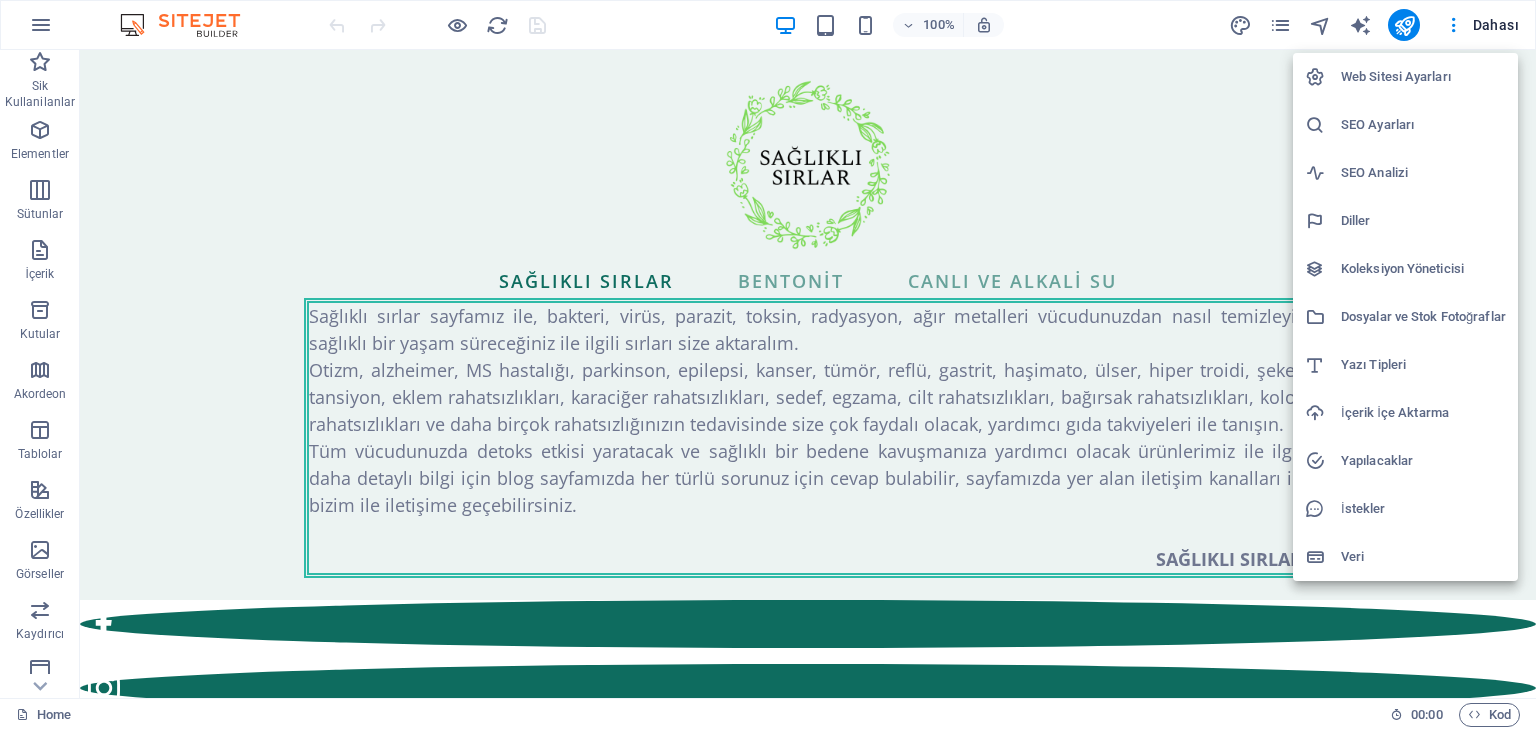 click on "SEO Ayarları" at bounding box center [1423, 125] 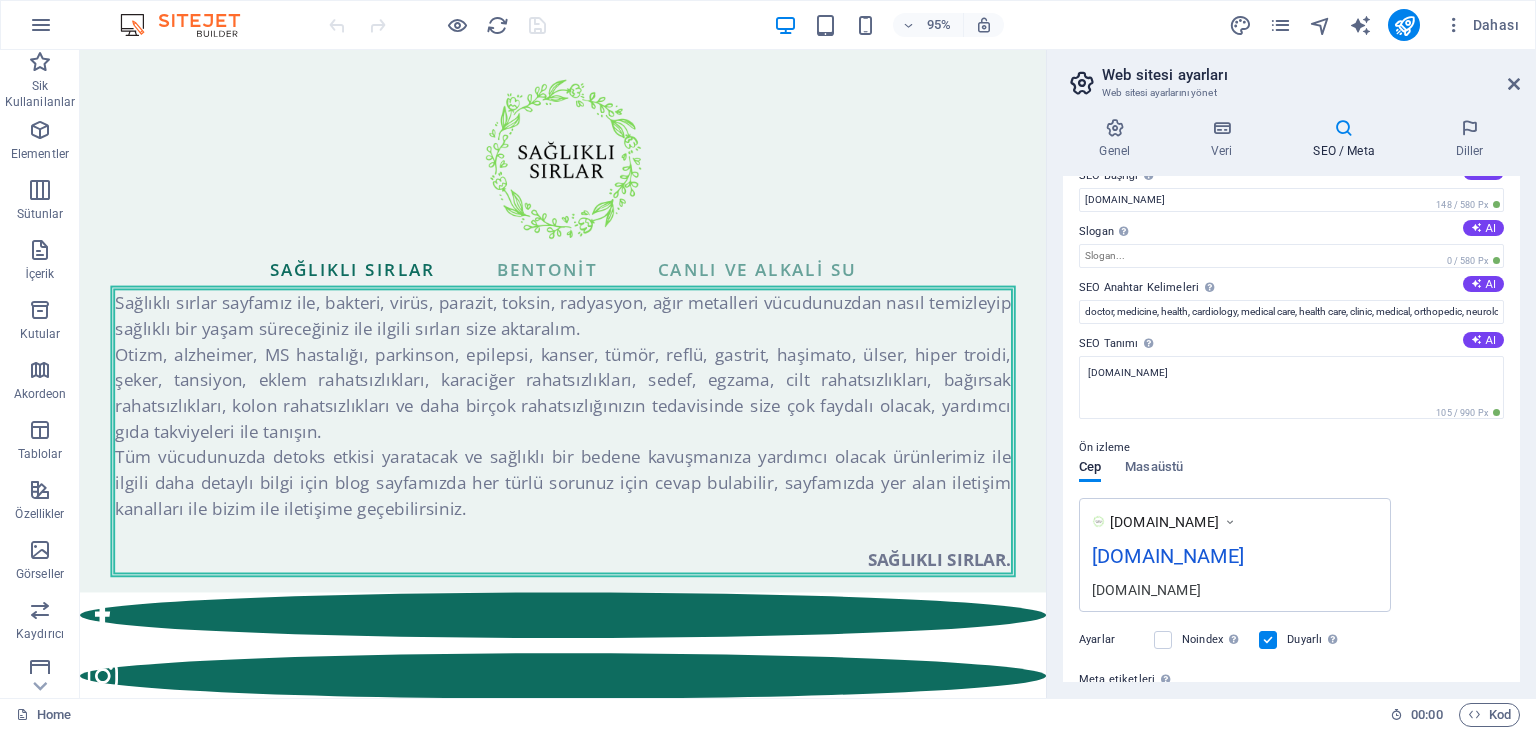 scroll, scrollTop: 228, scrollLeft: 0, axis: vertical 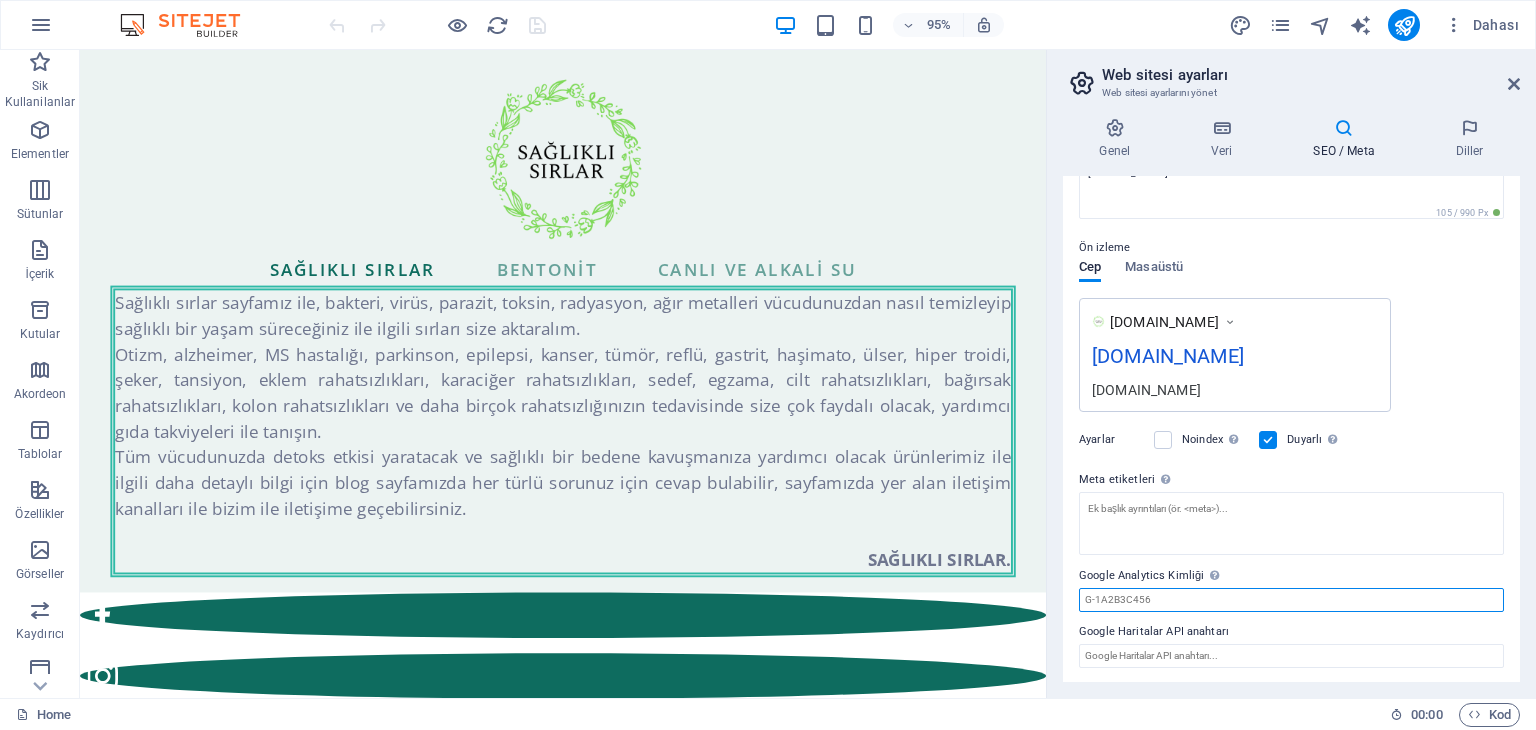 click on "Google Analytics Kimliği Lütfen sadece Google Analytics Kimliğini ekleyin. İzleme kod parçacığına Kimliği otomatik olarak dâhil ediyoruz. Analytics Kimliği şunun gibi görünür: G-1A2B3C456" at bounding box center [1291, 600] 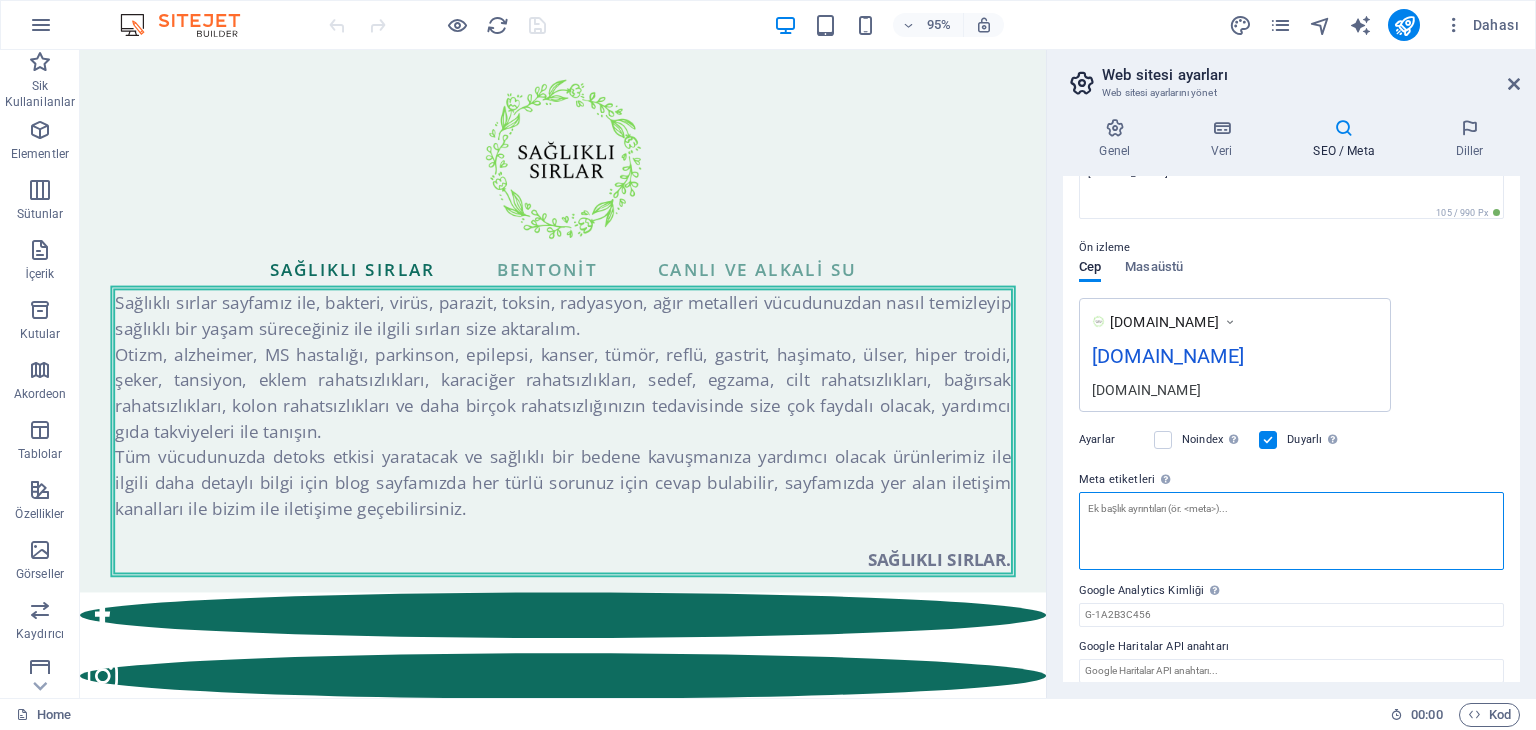 click on "Meta etiketleri Web sitenin  etiketlerinin içine yerleştirilecek HTML kodunu buraya gir. Lütfen hatalı kod eklersen web sitenin çalışmayabileceğini unutma." at bounding box center (1291, 531) 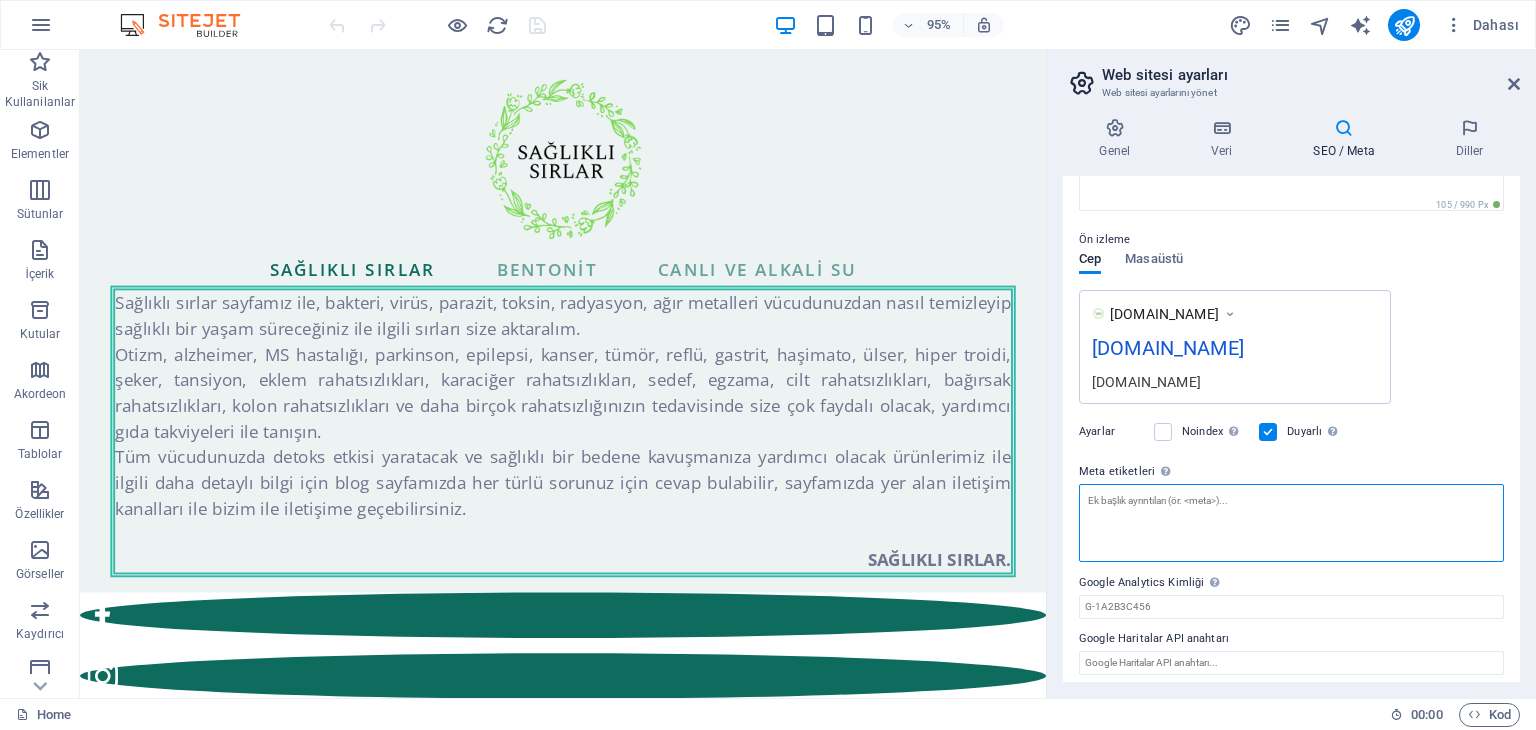 scroll, scrollTop: 243, scrollLeft: 0, axis: vertical 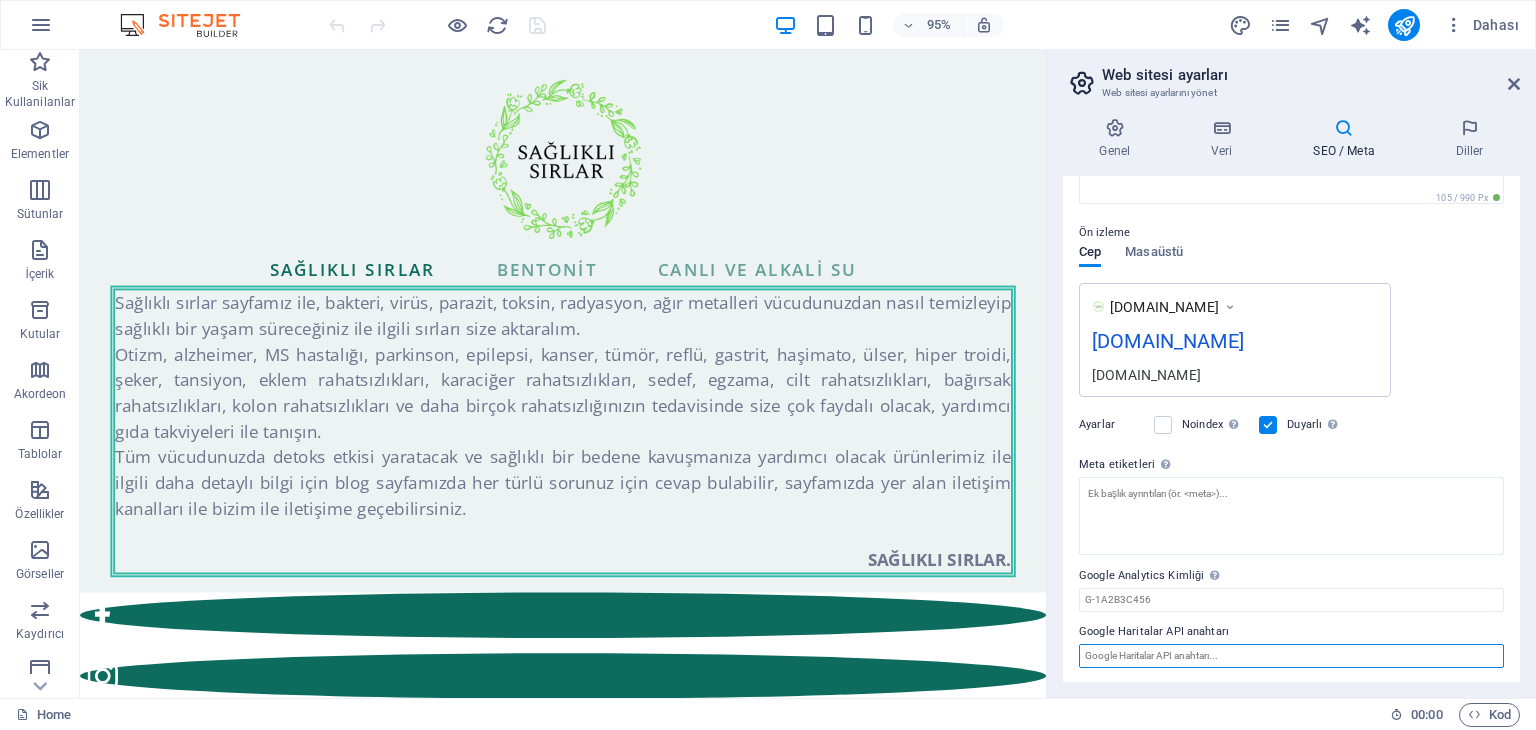 click on "Google Haritalar API anahtarı" at bounding box center (1291, 656) 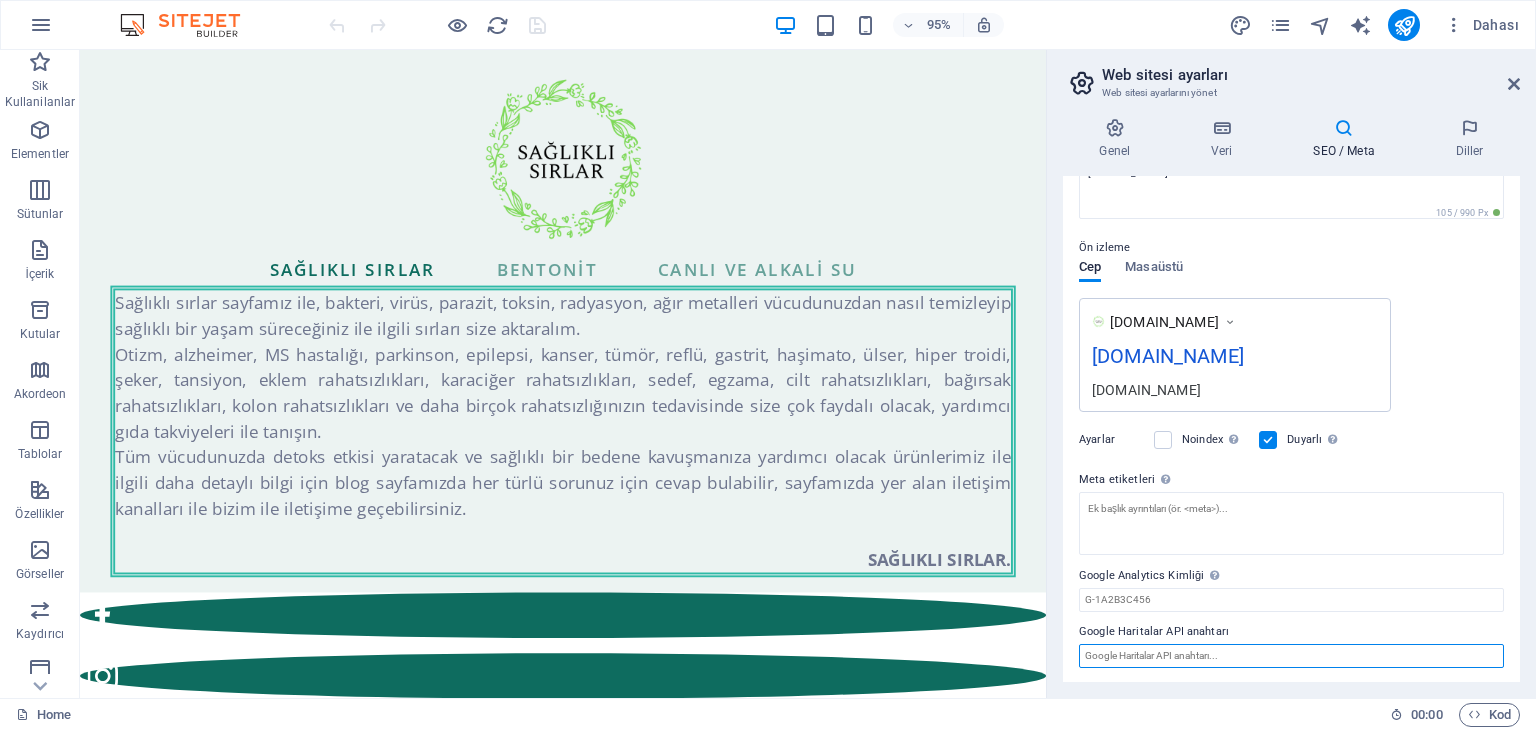 paste on "EAAbepcgZBCG8BPH8ynEq213ax5hCnhitmkgZA82nEi5VyInxENE8woZCqAaVMvqQPmw7ue5Cq0s0dbXGW0ik6nZATOGk2uDbVMG3VYWhE50ic1WHpB1cvDHH71bvFWnzxL1fVZC9FZB413sXVrS7ZBZApzgVy0e8vufJ1UYPj666ZCKI2ADJK1ZCyzlvkEUZCnZAIJRFrwZDZD" 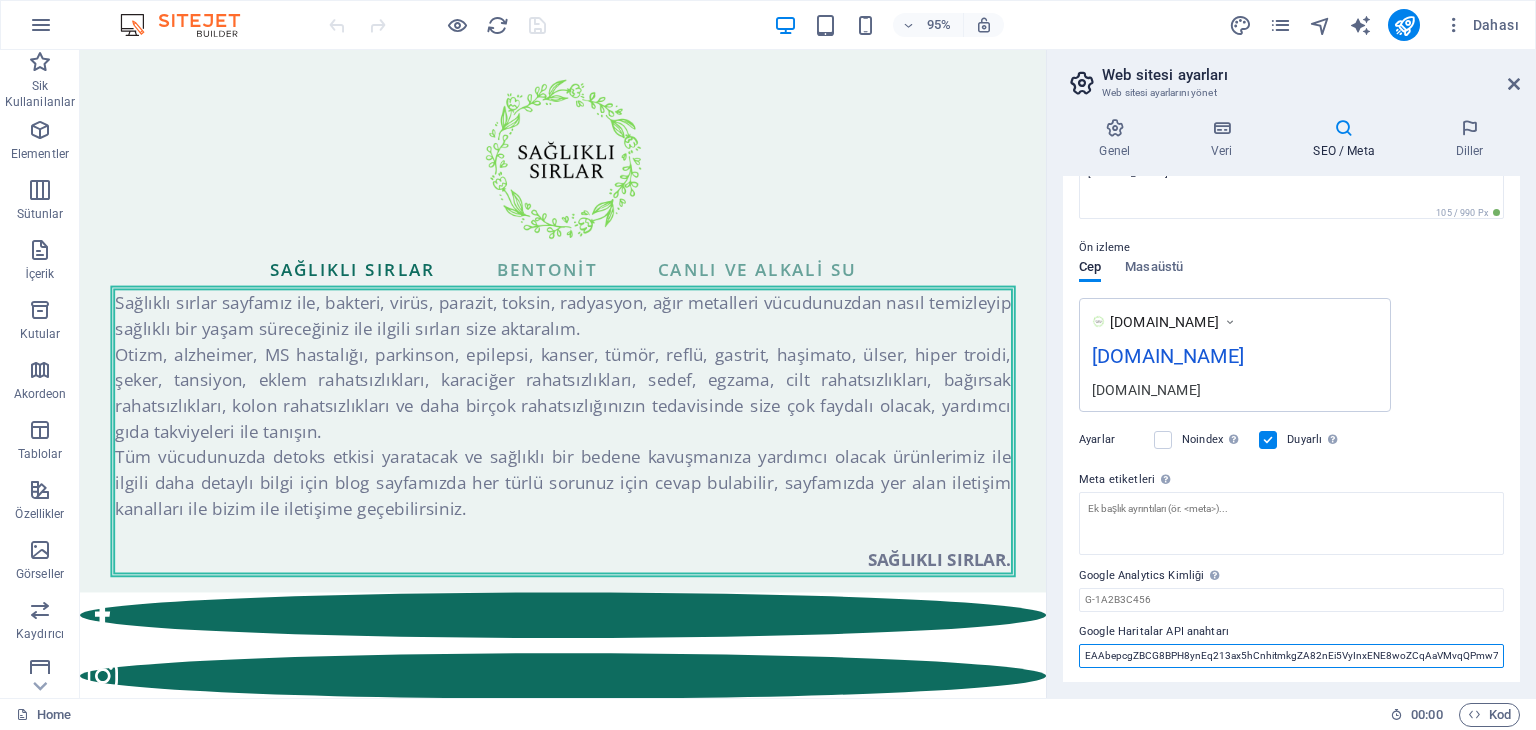 scroll, scrollTop: 0, scrollLeft: 780, axis: horizontal 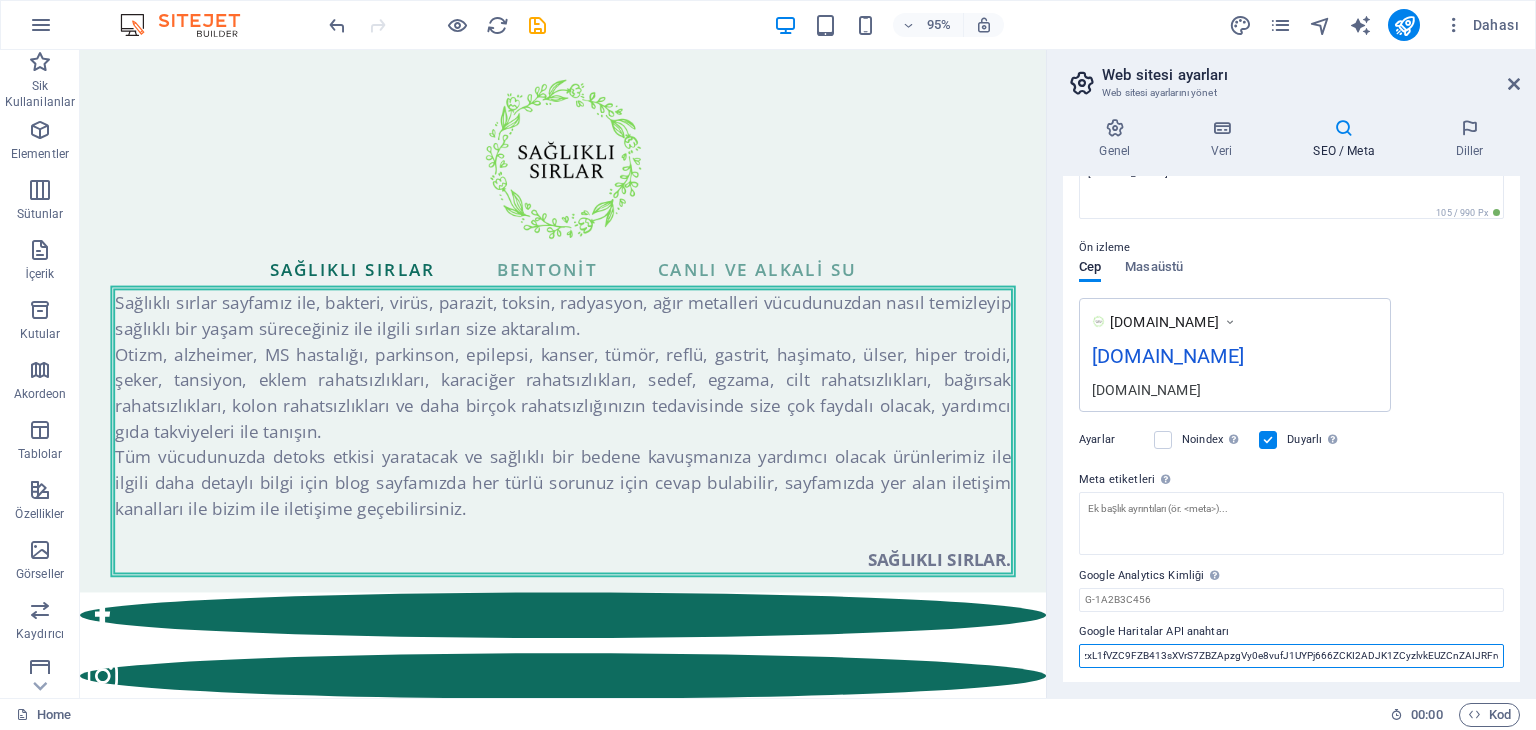 click on "EAAbepcgZBCG8BPH8ynEq213ax5hCnhitmkgZA82nEi5VyInxENE8woZCqAaVMvqQPmw7ue5Cq0s0dbXGW0ik6nZATOGk2uDbVMG3VYWhE50ic1WHpB1cvDHH71bvFWnzxL1fVZC9FZB413sXVrS7ZBZApzgVy0e8vufJ1UYPj666ZCKI2ADJK1ZCyzlvkEUZCnZAIJRFrwZDZD" at bounding box center [1291, 656] 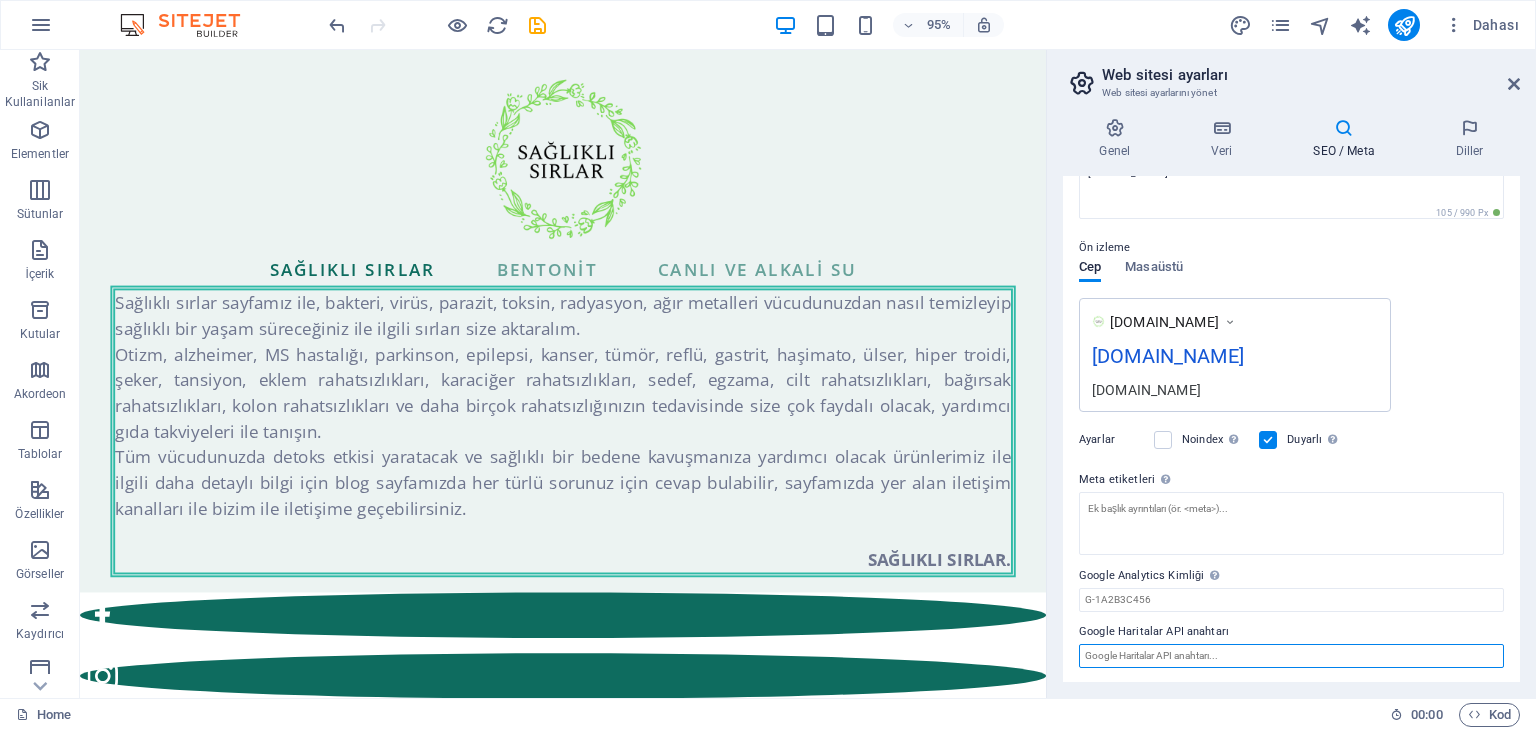 scroll, scrollTop: 0, scrollLeft: 0, axis: both 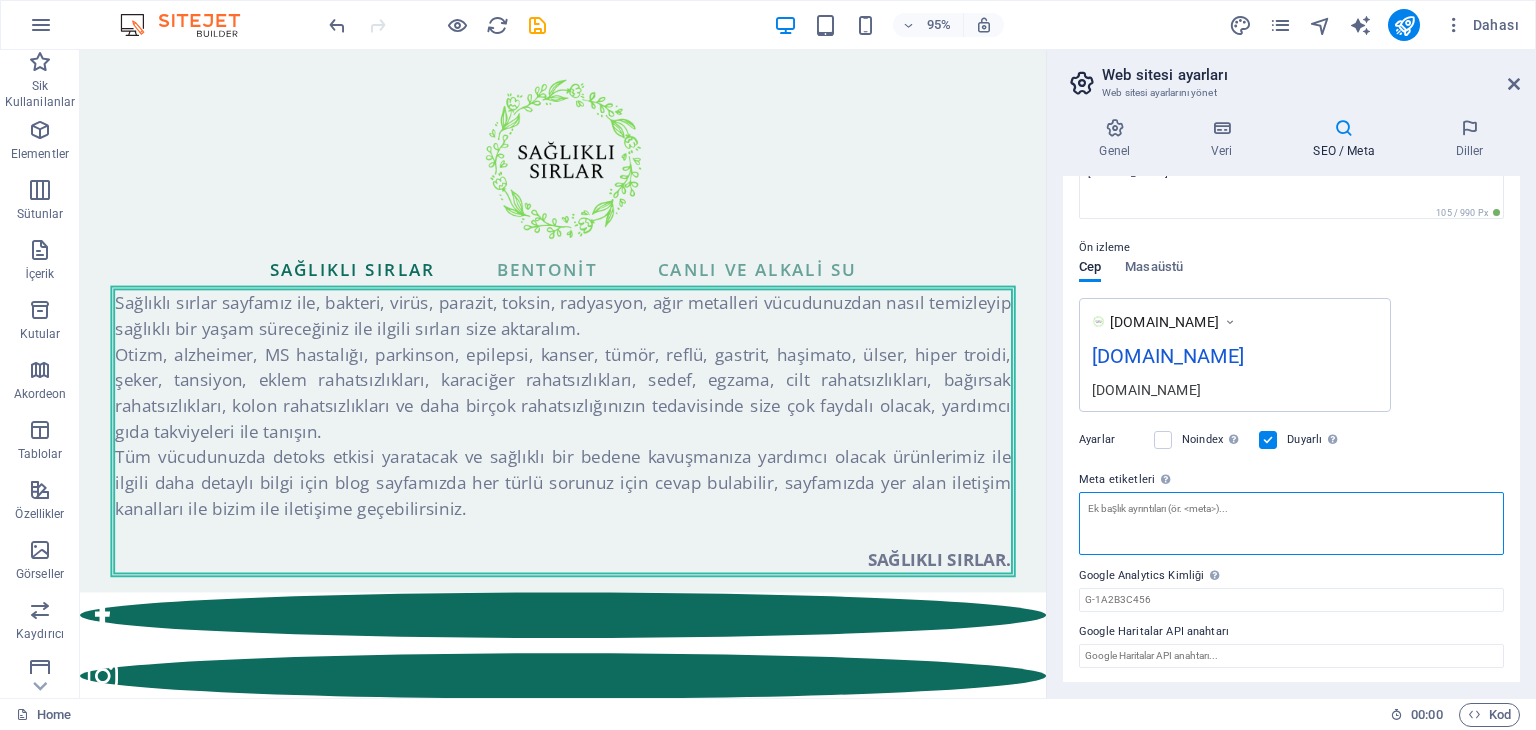 click on "Meta etiketleri Web sitenin  etiketlerinin içine yerleştirilecek HTML kodunu buraya gir. Lütfen hatalı kod eklersen web sitenin çalışmayabileceğini unutma." at bounding box center [1291, 523] 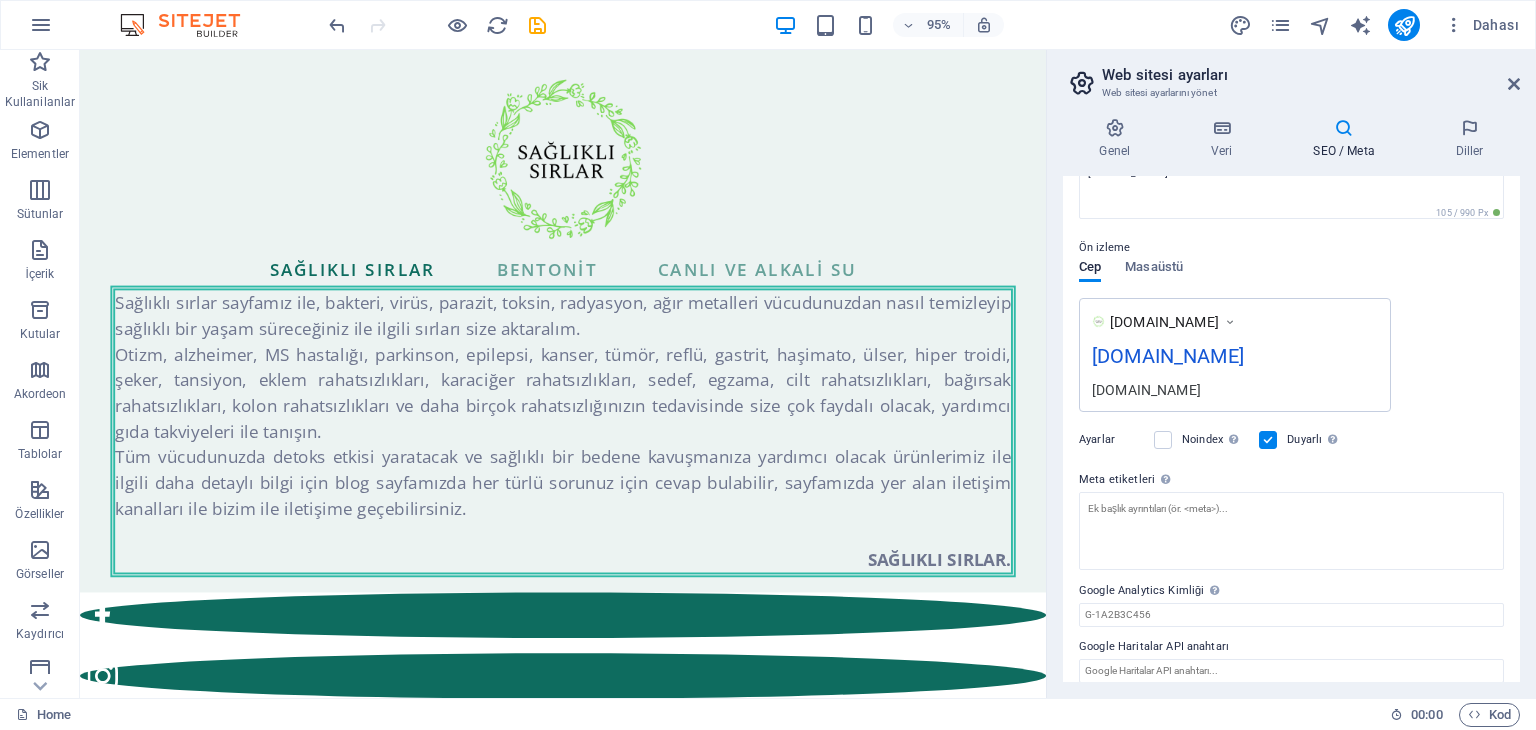 click on "SEO / Meta" at bounding box center [1348, 139] 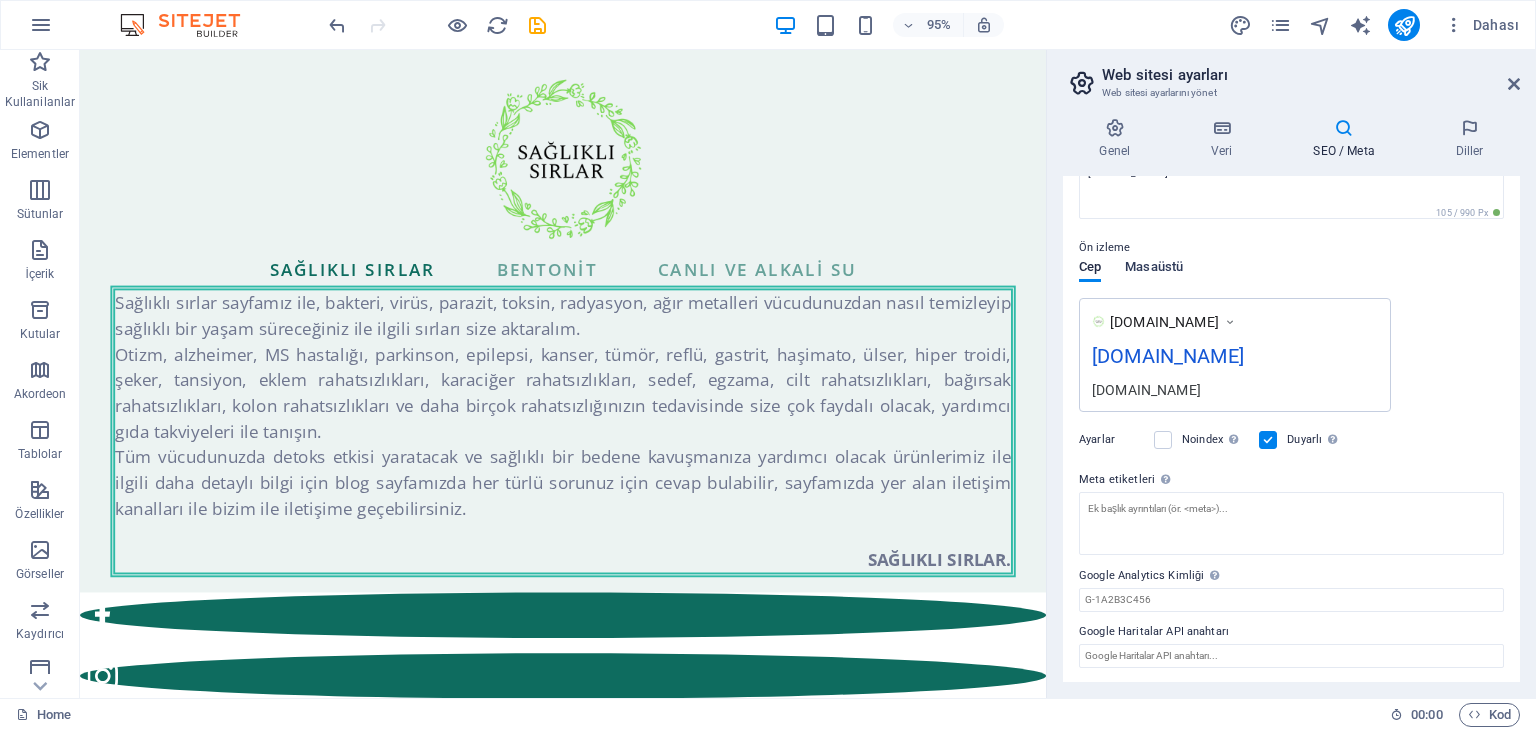 click on "Masaüstü" at bounding box center [1154, 269] 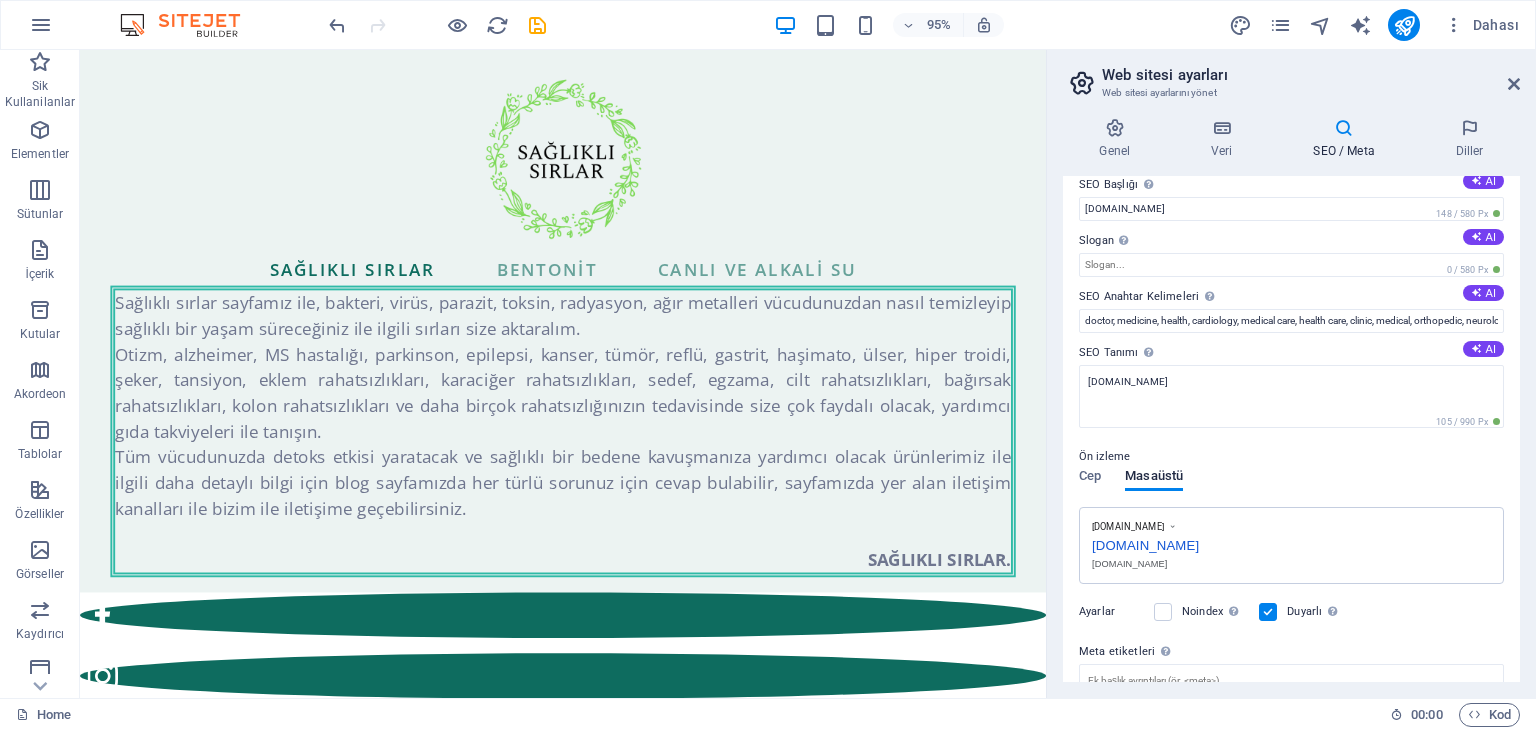 scroll, scrollTop: 0, scrollLeft: 0, axis: both 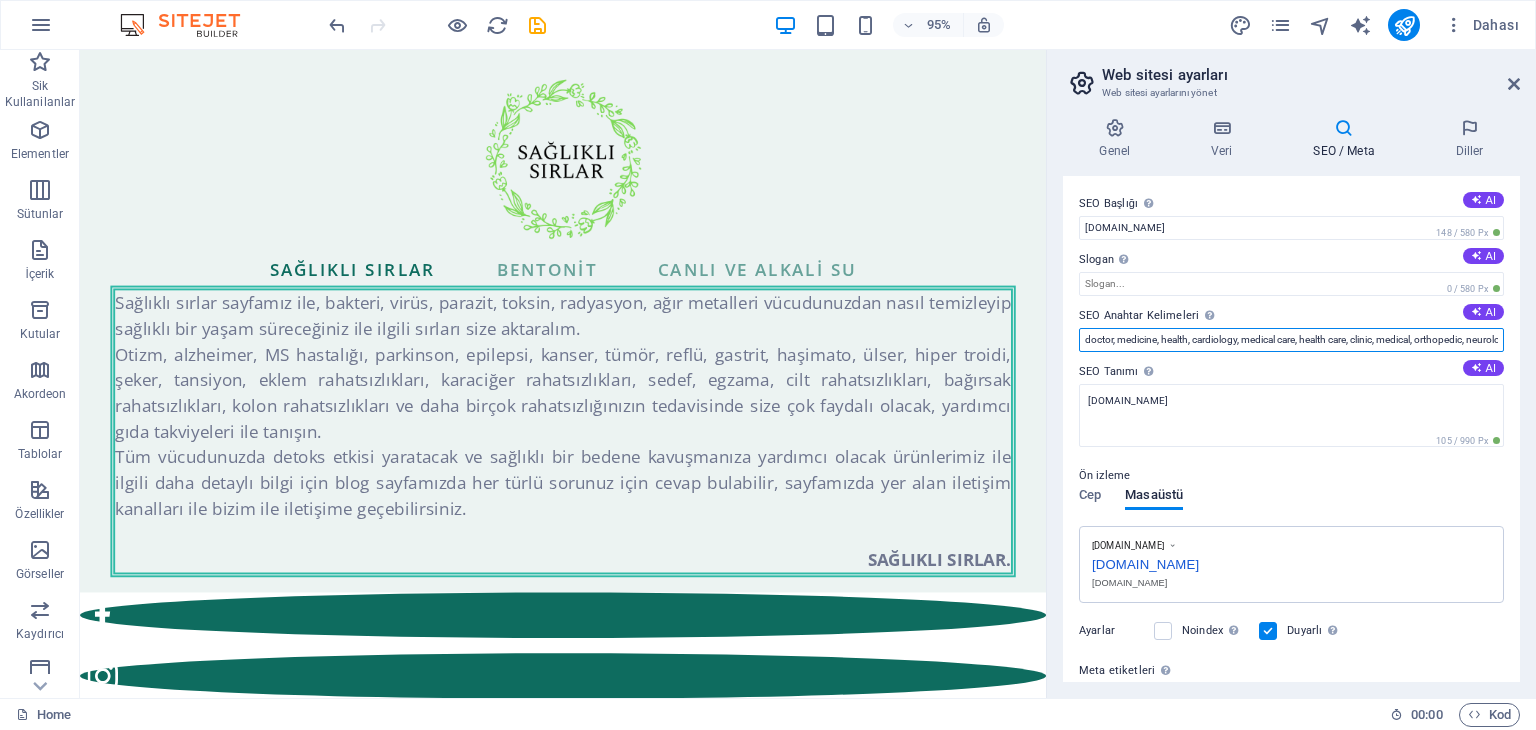click on "doctor, medicine, health, cardiology, medical care, health care, clinic, medical, orthopedic, neurology, general medical care, pulmonology, ophthalmology, [MEDICAL_DATA], dermatology, [MEDICAL_DATA] care, healthcare, optometry, pediatric , [DOMAIN_NAME], [GEOGRAPHIC_DATA]" at bounding box center (1291, 340) 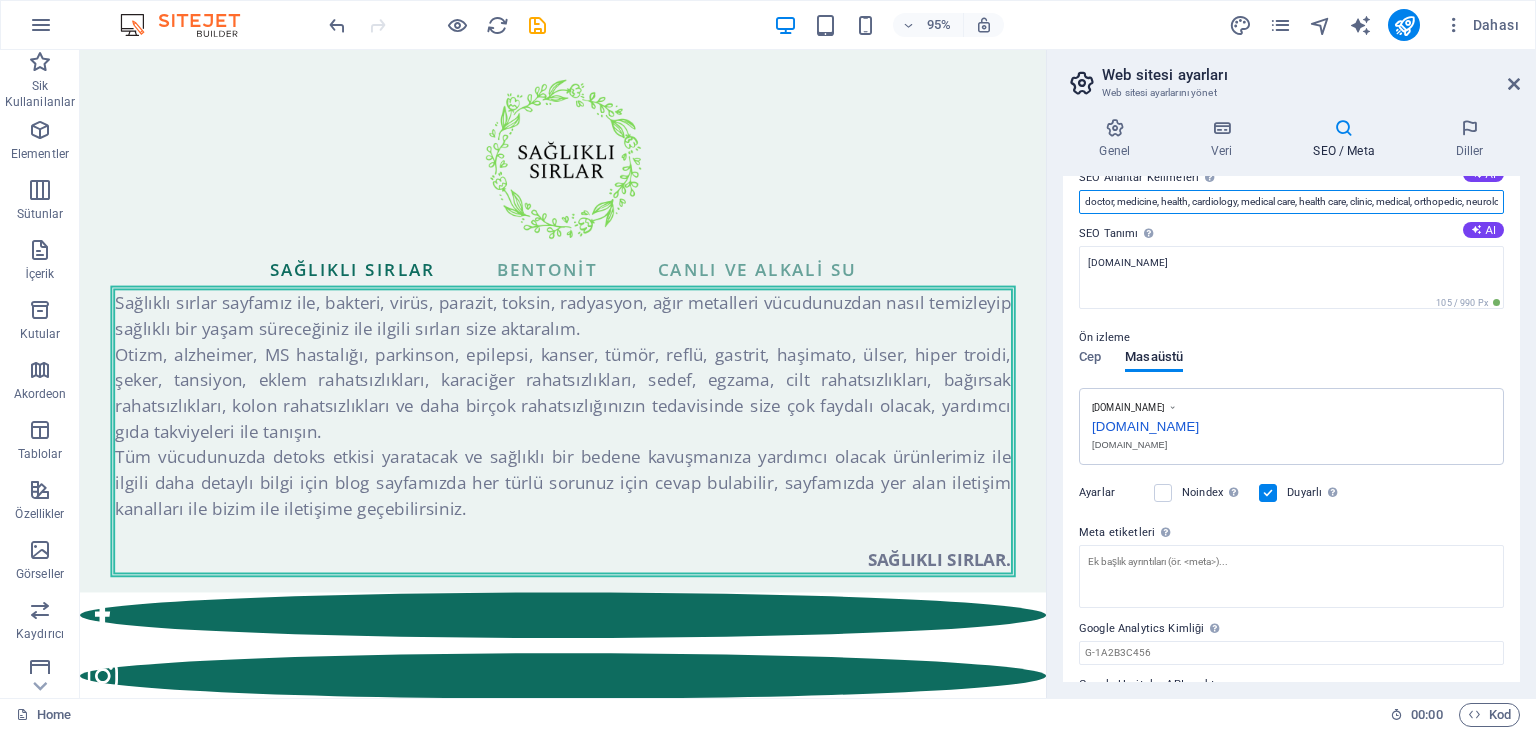 scroll, scrollTop: 192, scrollLeft: 0, axis: vertical 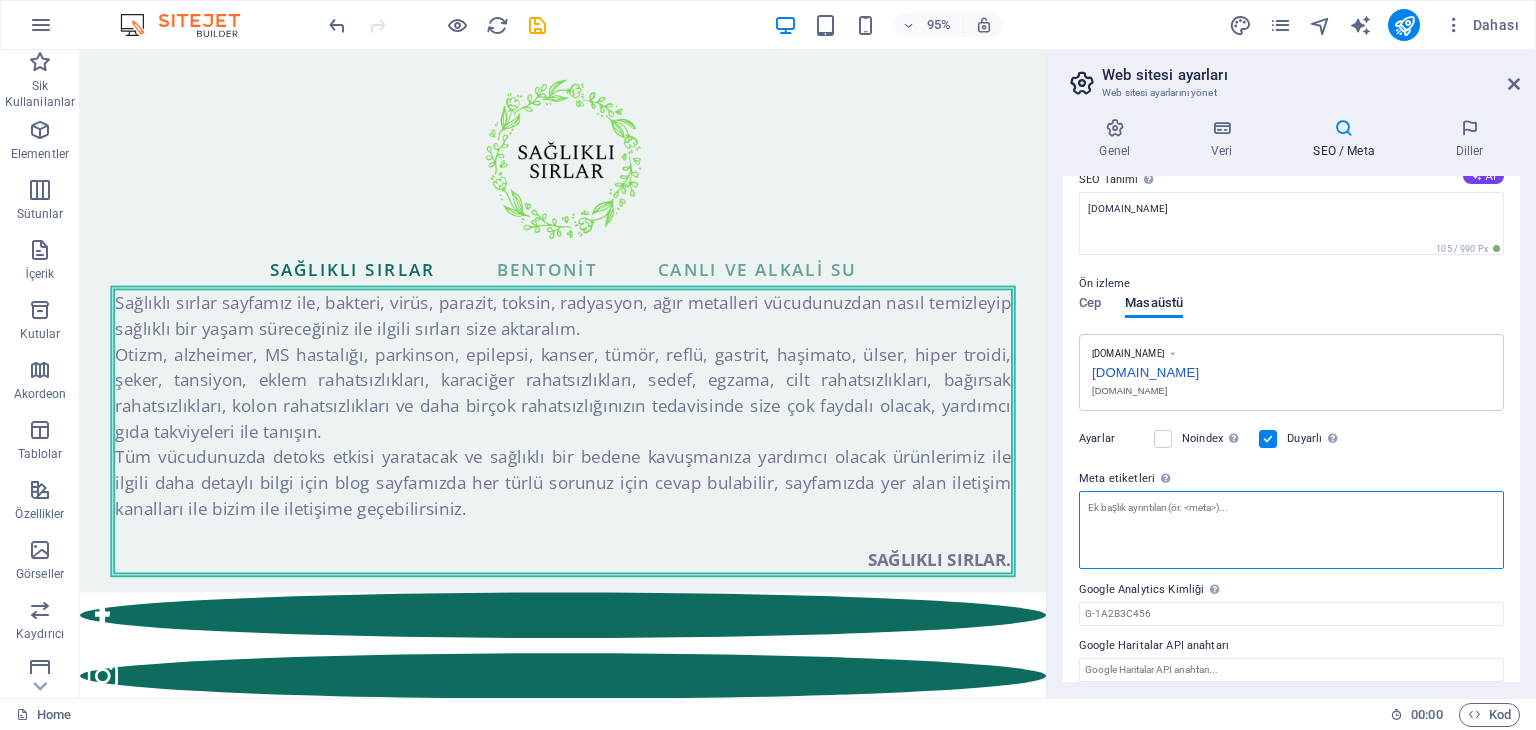 click on "Meta etiketleri Web sitenin  etiketlerinin içine yerleştirilecek HTML kodunu buraya gir. Lütfen hatalı kod eklersen web sitenin çalışmayabileceğini unutma." at bounding box center [1291, 530] 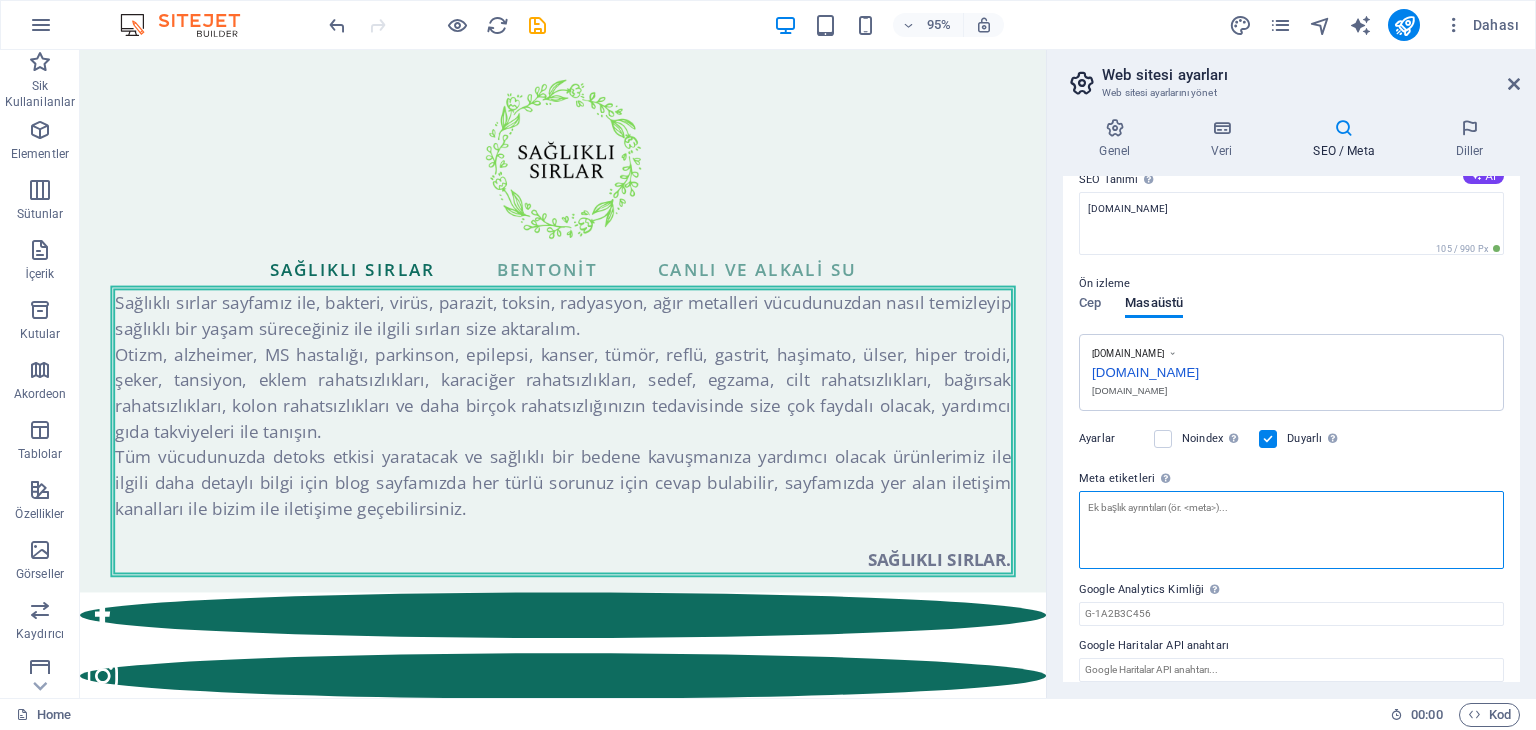 paste on "meta name="facebook-domain-verification" content="pjuo1bjc4iq4ec534jjoi2aqodx0c0" /" 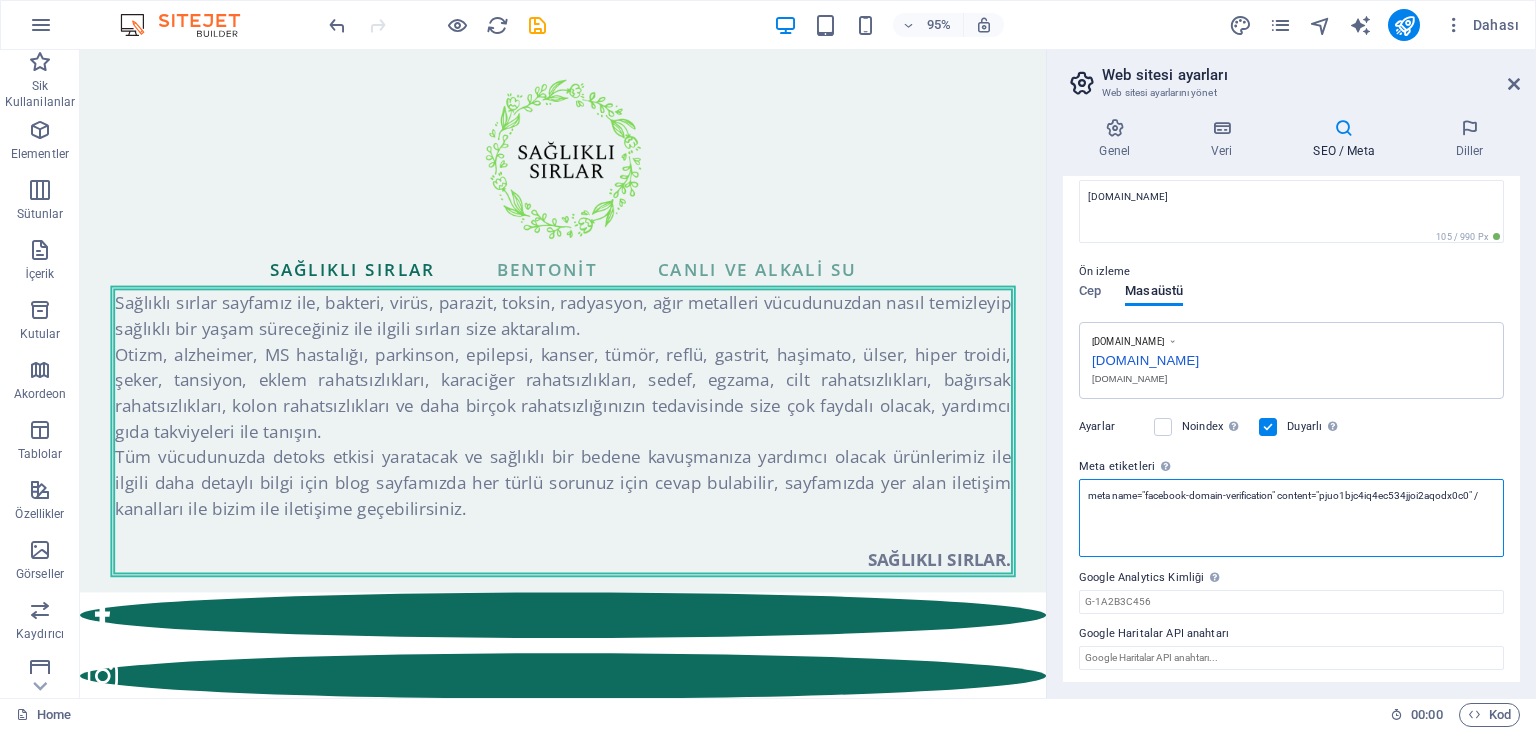 scroll, scrollTop: 207, scrollLeft: 0, axis: vertical 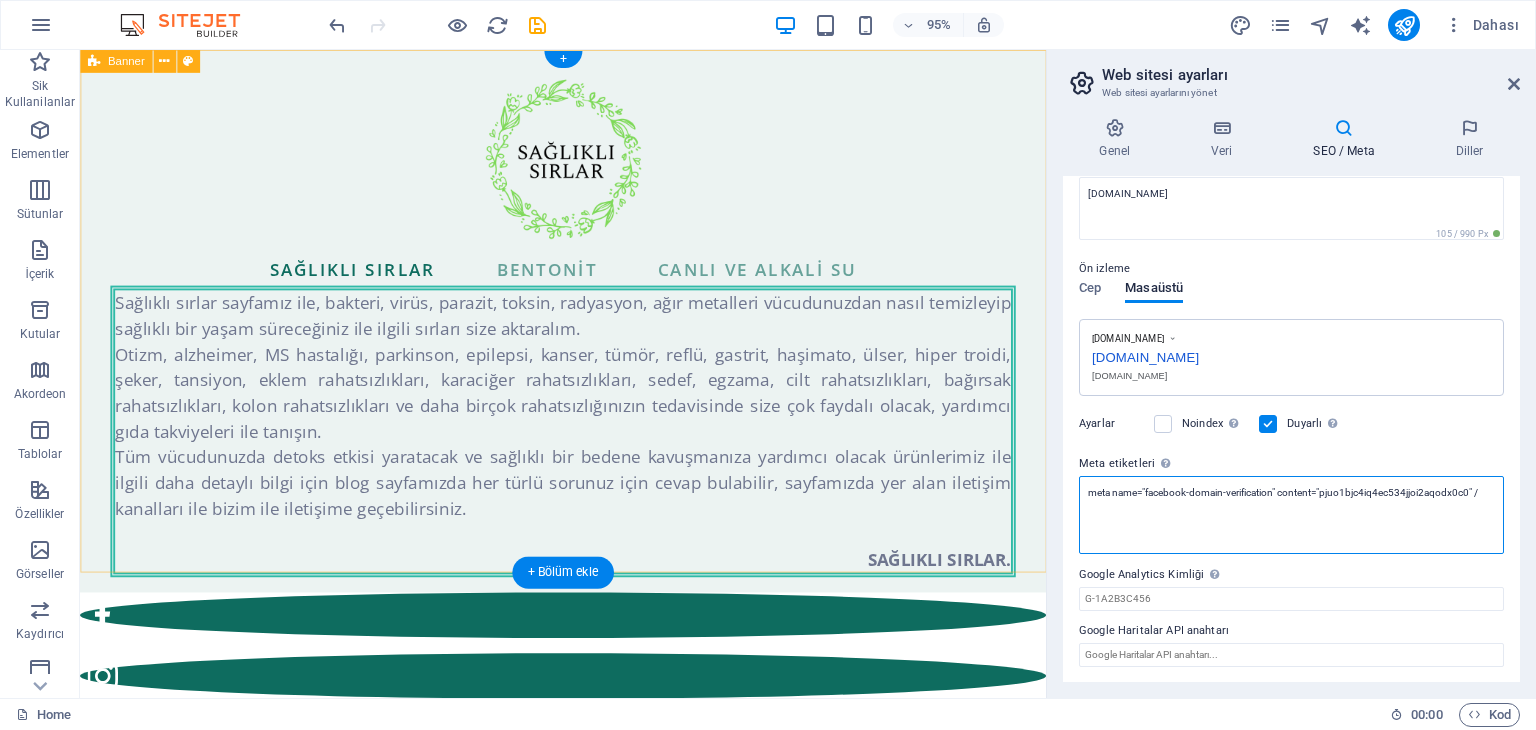 type on "meta name="facebook-domain-verification" content="pjuo1bjc4iq4ec534jjoi2aqodx0c0" /" 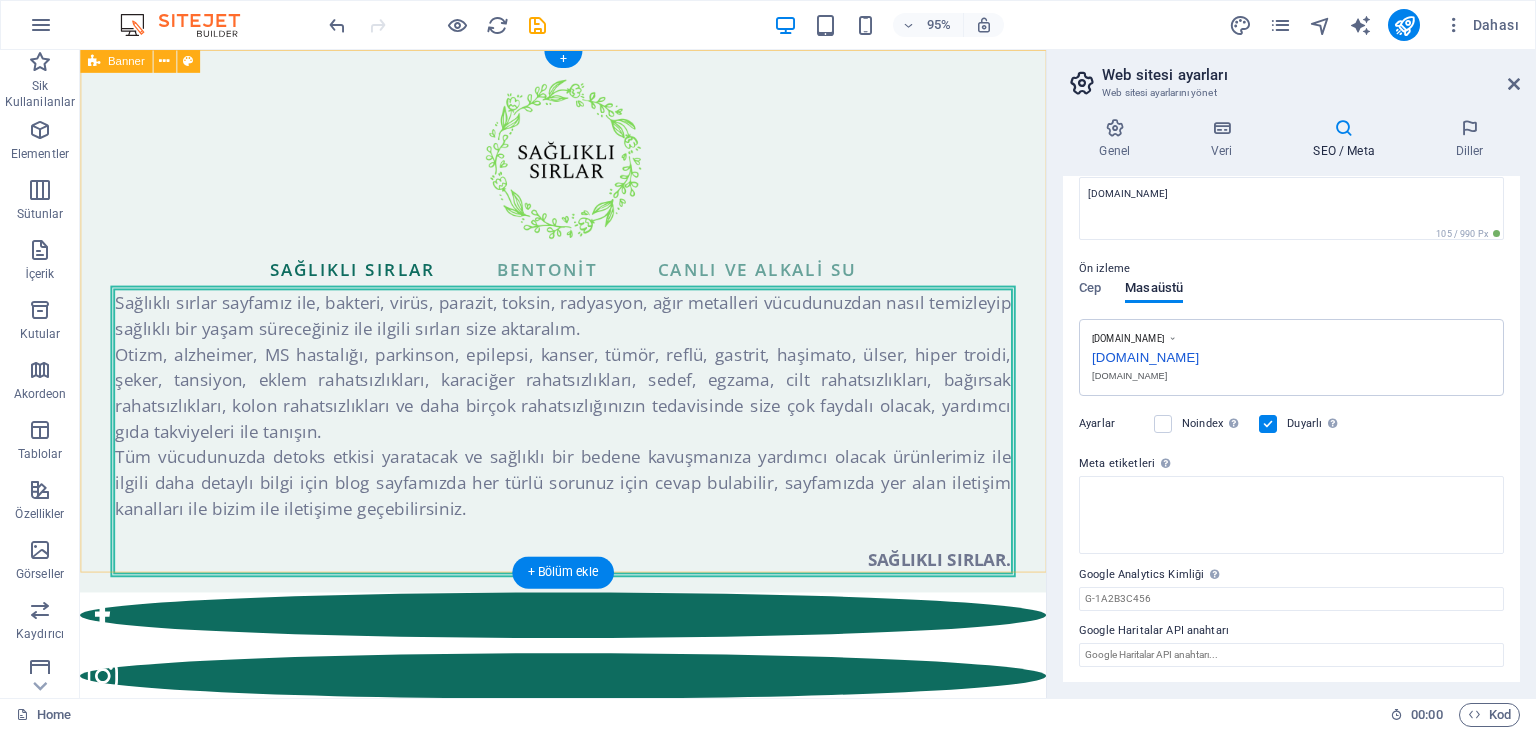scroll, scrollTop: 192, scrollLeft: 0, axis: vertical 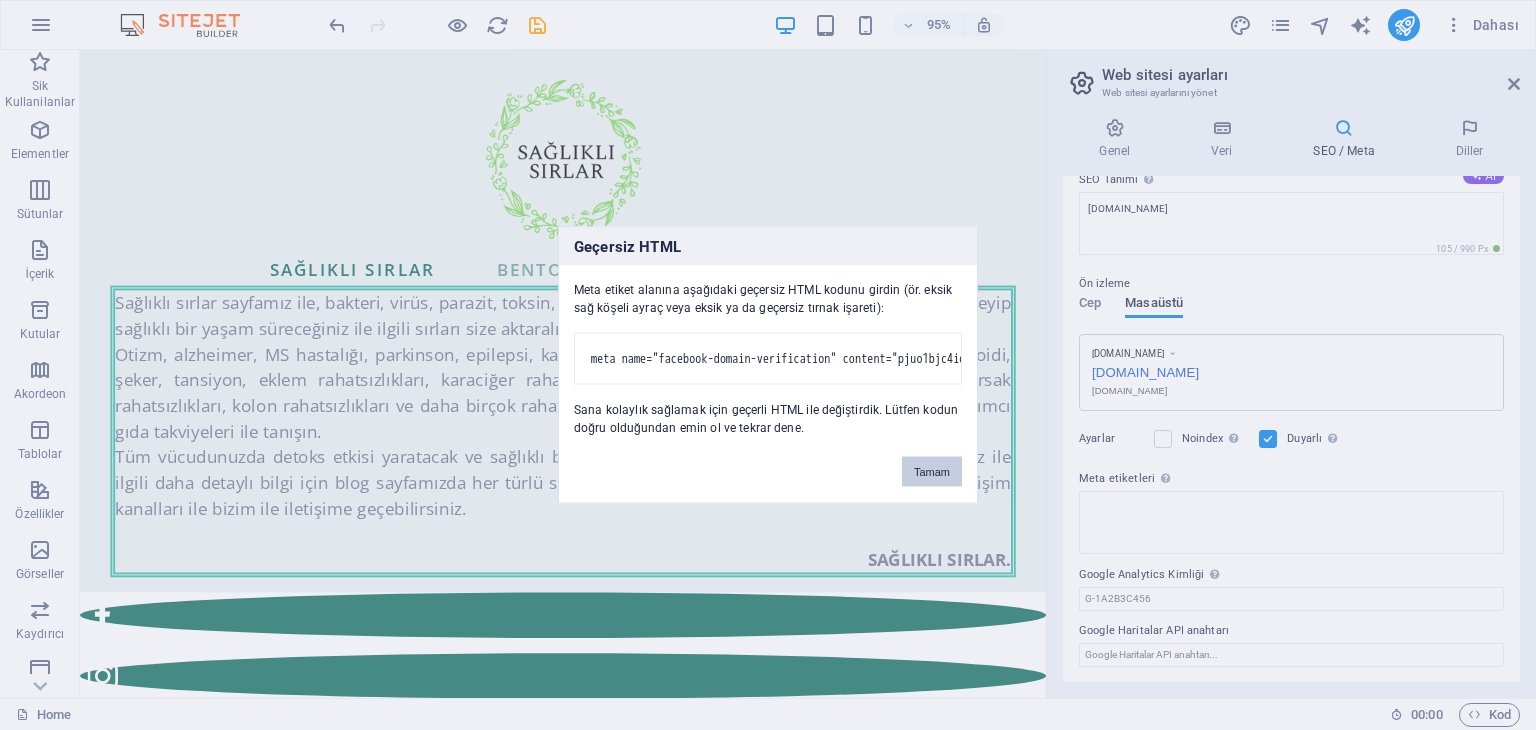 click on "Tamam" at bounding box center [932, 472] 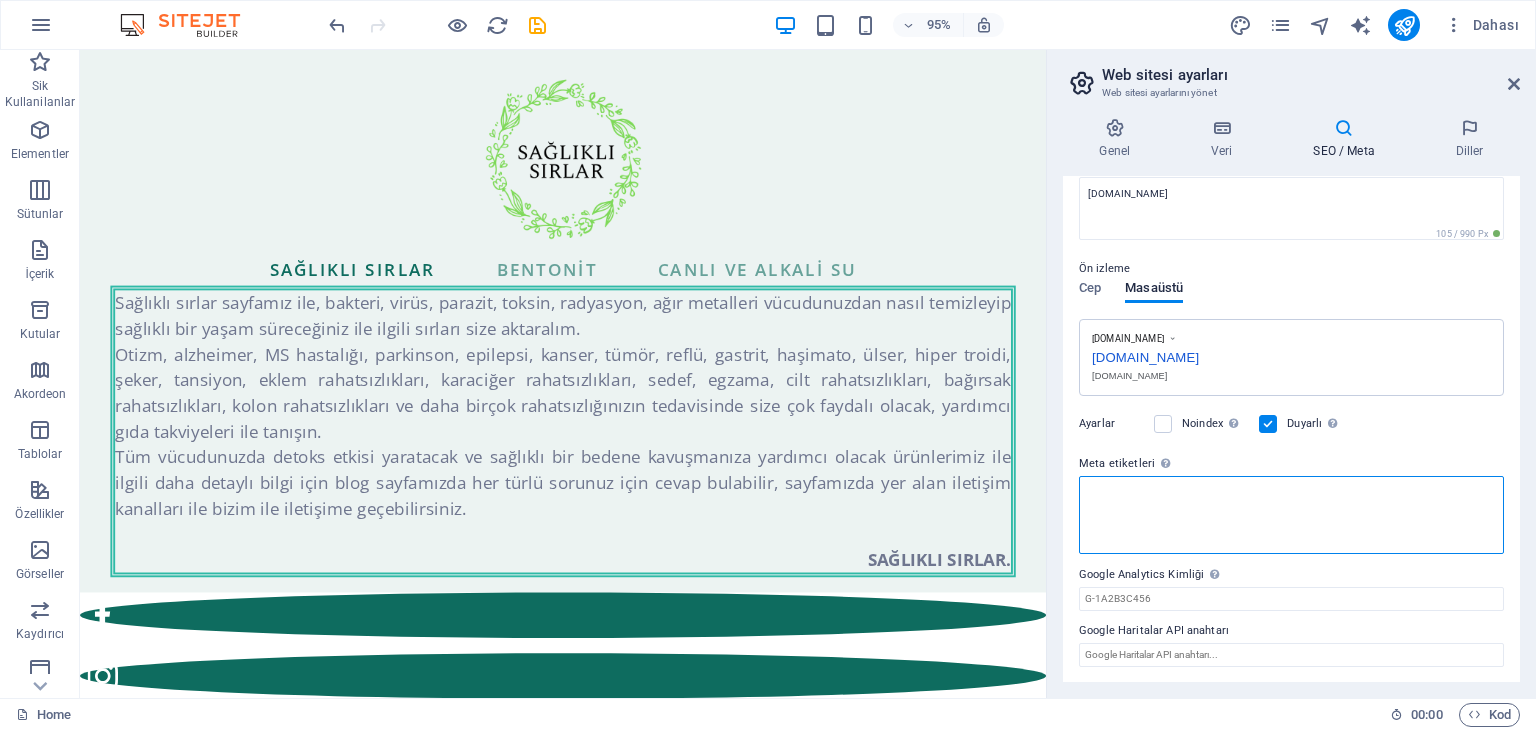 scroll, scrollTop: 107, scrollLeft: 0, axis: vertical 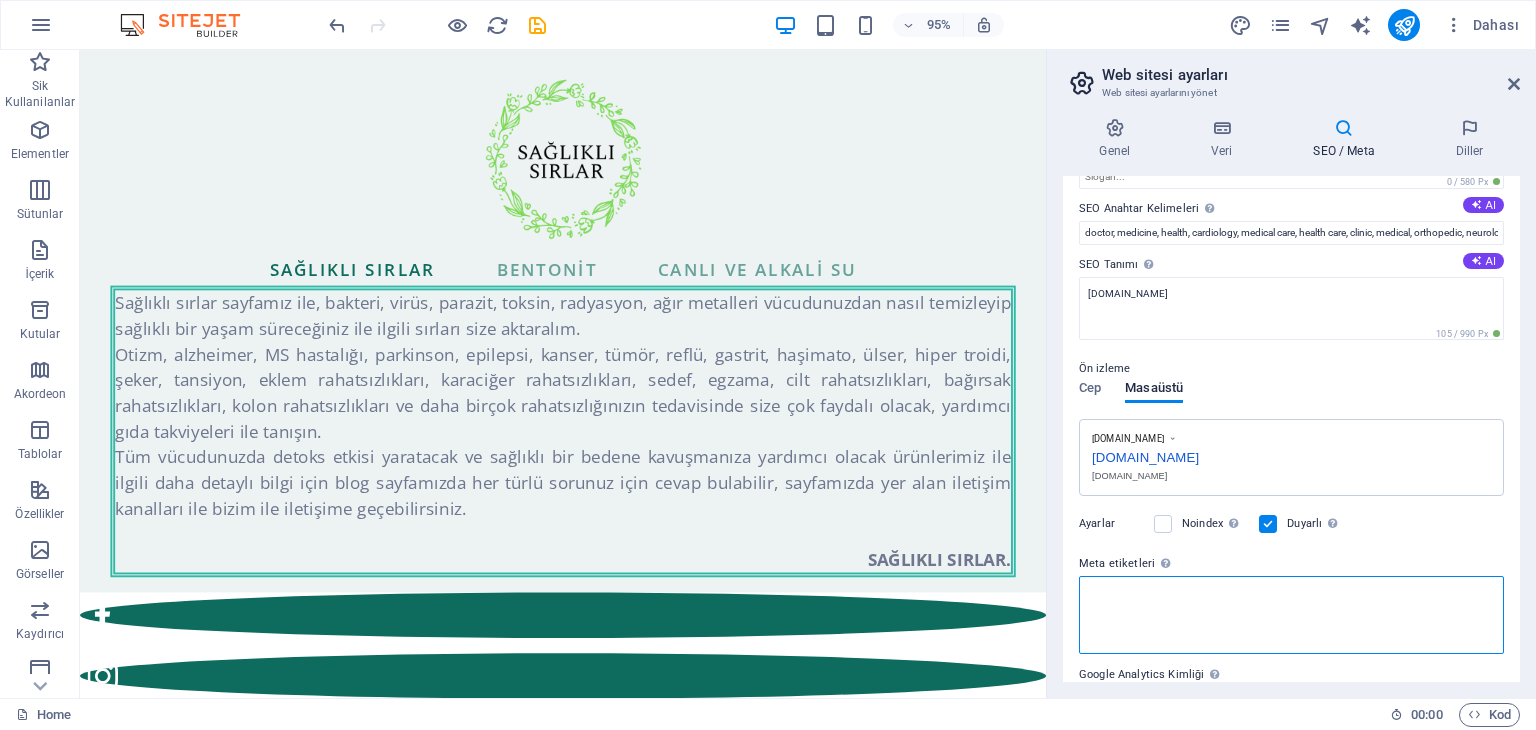 click on "Meta etiketleri Web sitenin  etiketlerinin içine yerleştirilecek HTML kodunu buraya gir. Lütfen hatalı kod eklersen web sitenin çalışmayabileceğini unutma." at bounding box center [1291, 615] 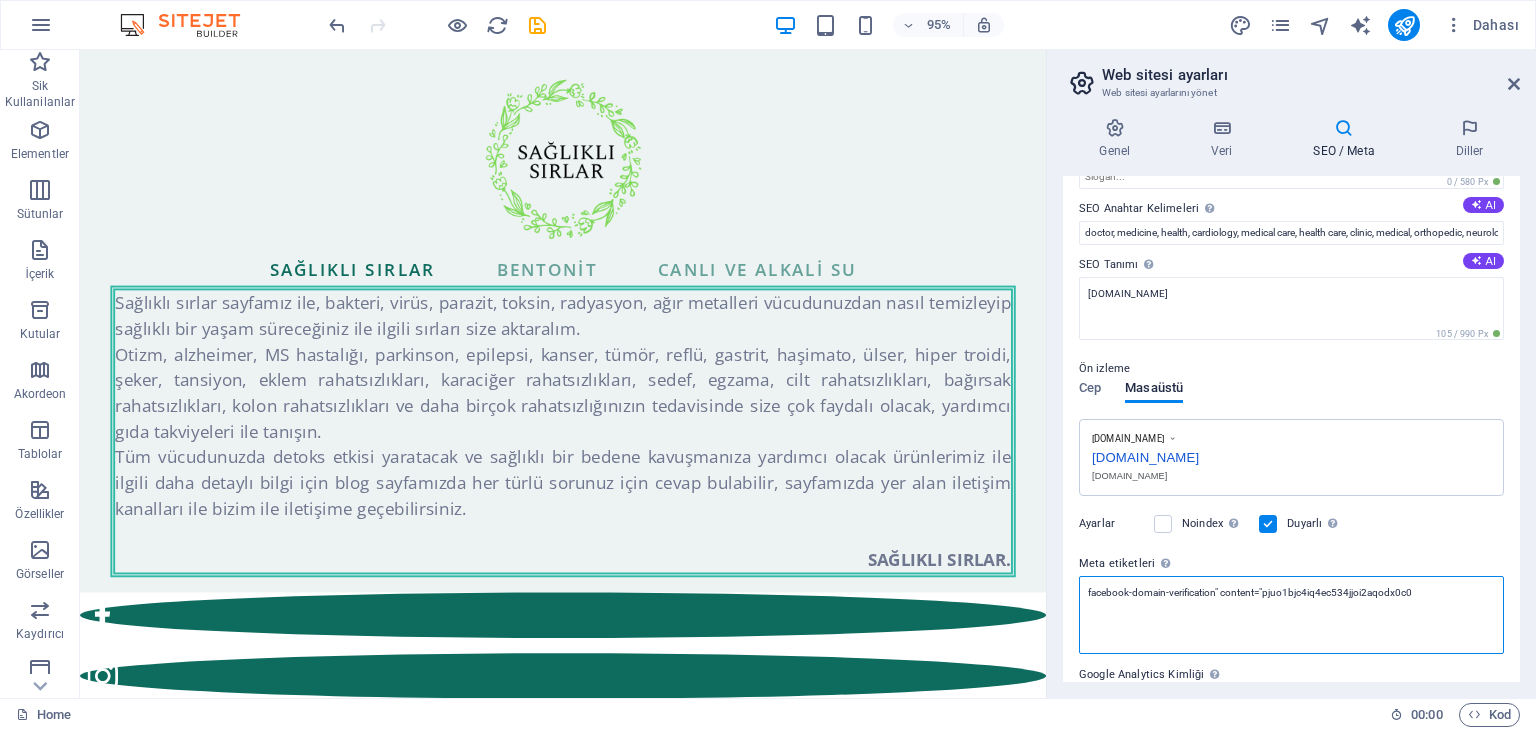 type on "facebook-domain-verification" content="pjuo1bjc4iq4ec534jjoi2aqodx0c0" 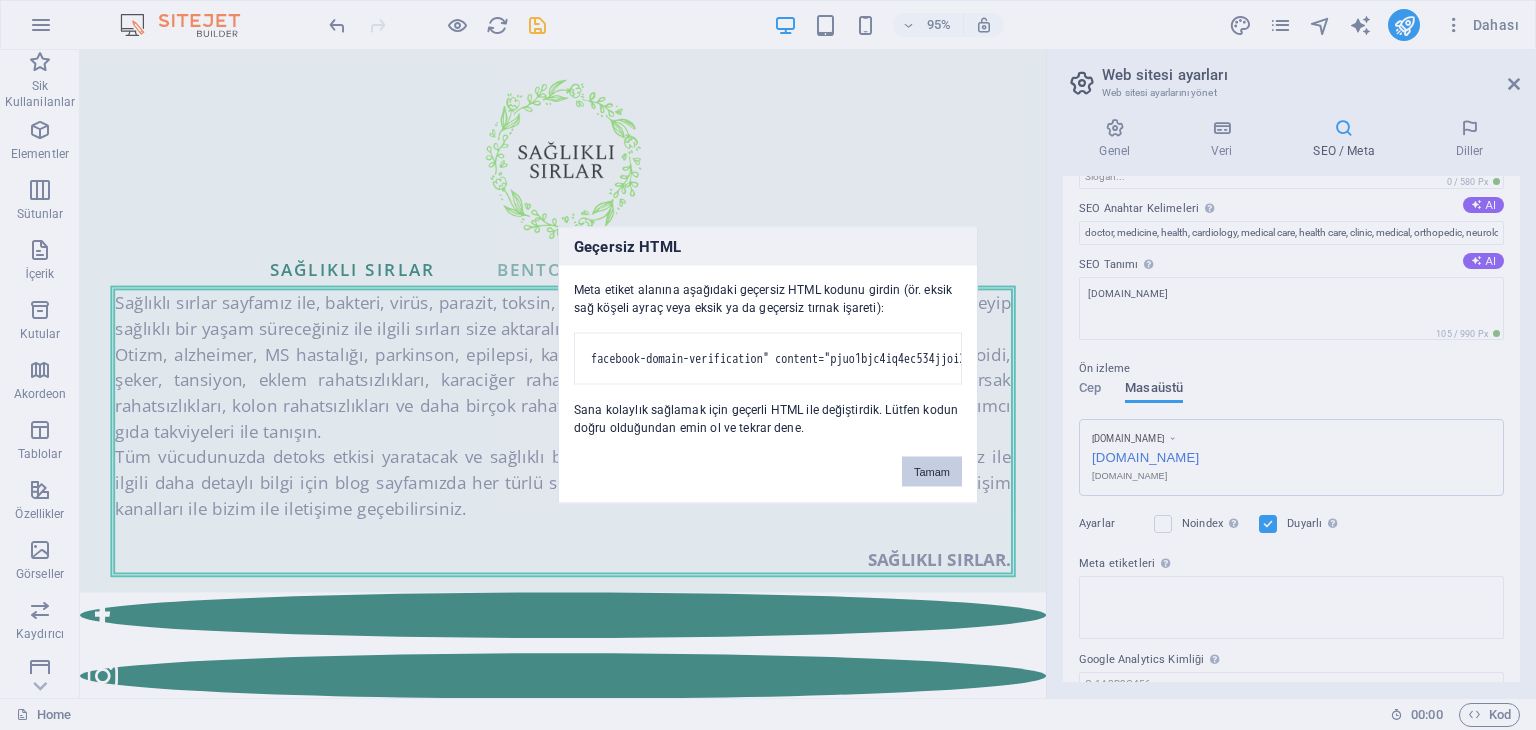 click on "[DOMAIN_NAME] Home Sik Kullanilanlar Elementler Sütunlar İçerik Kutular Akordeon Tablolar Özellikler Görseller Kaydırıcı Üst bilgi Alt Bigi Formlar Pazarlama Koleksiyonlar
Mevcut içeriği değiştirmek için buraya sürükleyin. Yeni bir element oluşturmak istiyorsanız “Ctrl” tuşuna basın.
Metin   Banner   Banner   Menü Çubuğu   Menü   Sosyal Medya Simgeleri 95% Dahası Home 00 : 00 Kod Web sitesi ayarları Web sitesi ayarlarını yönet  Genel  Veri  SEO / Meta  Diller Web Sitesi Adı [DOMAIN_NAME] Logo Dosyaları buraya sürükleyin, dosyaları seçmek için tıklayın veya Dosyalardan ya da ücretsiz stok fotoğraf ve videolarımızdan dosyalar seçin Dosya yöneticisinden, stok fotoğraflardan dosyalar seçin veya dosya(lar) yükleyin Yükle Favicon Dosyaları buraya sürükleyin, dosyaları seçmek için tıklayın veya Yükle Yükle Firma [DOMAIN_NAME] 1" at bounding box center (768, 365) 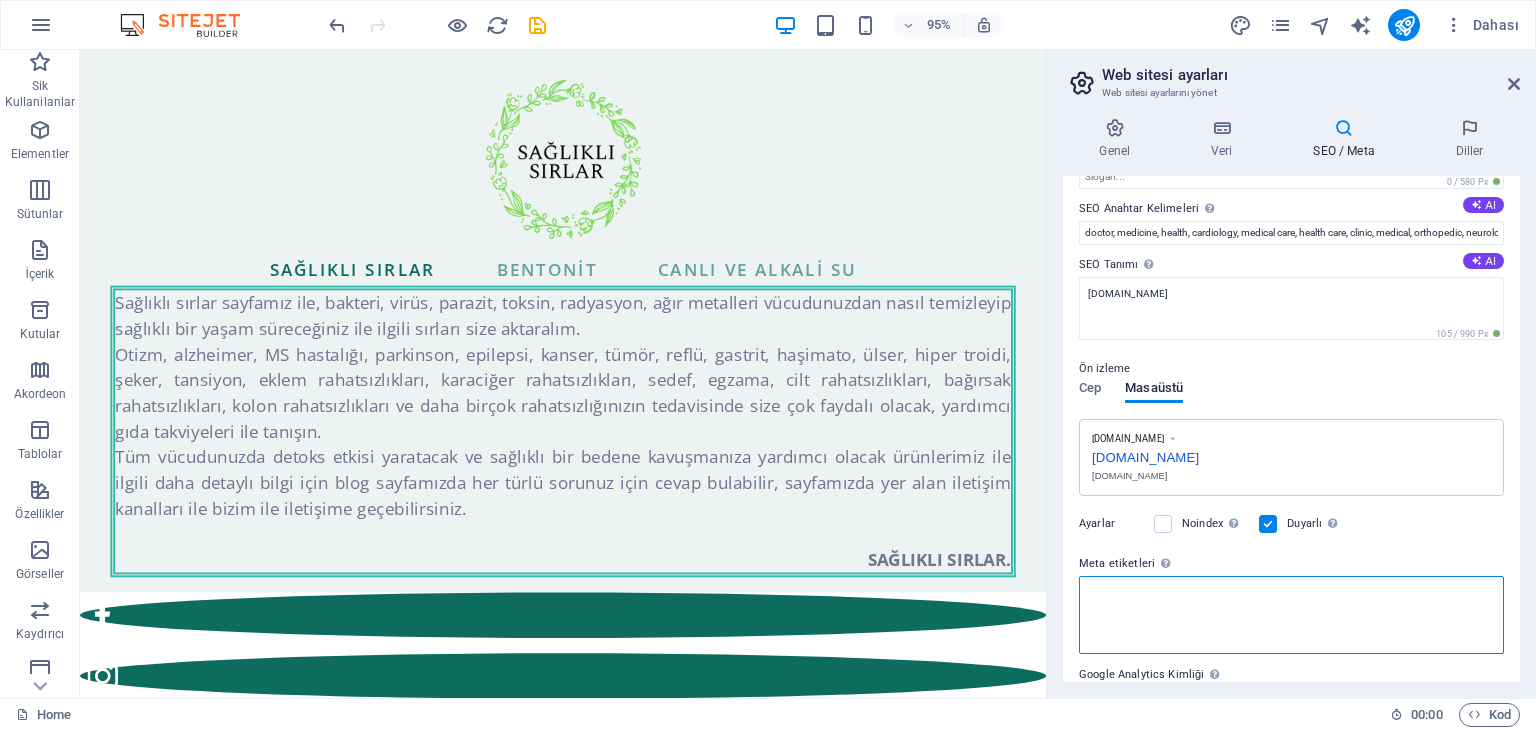 click on "Meta etiketleri Web sitenin  etiketlerinin içine yerleştirilecek HTML kodunu buraya gir. Lütfen hatalı kod eklersen web sitenin çalışmayabileceğini unutma." at bounding box center (1291, 615) 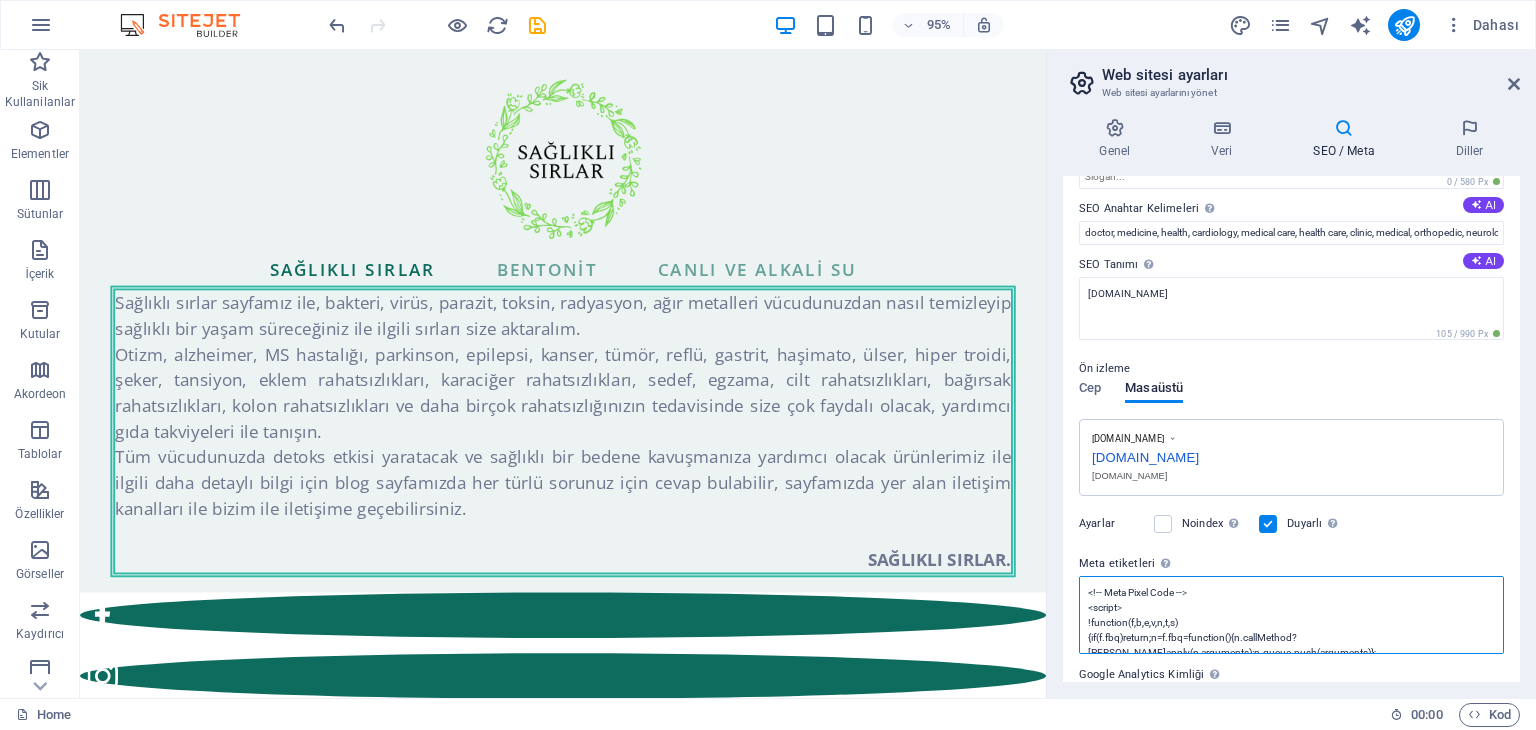 scroll, scrollTop: 185, scrollLeft: 0, axis: vertical 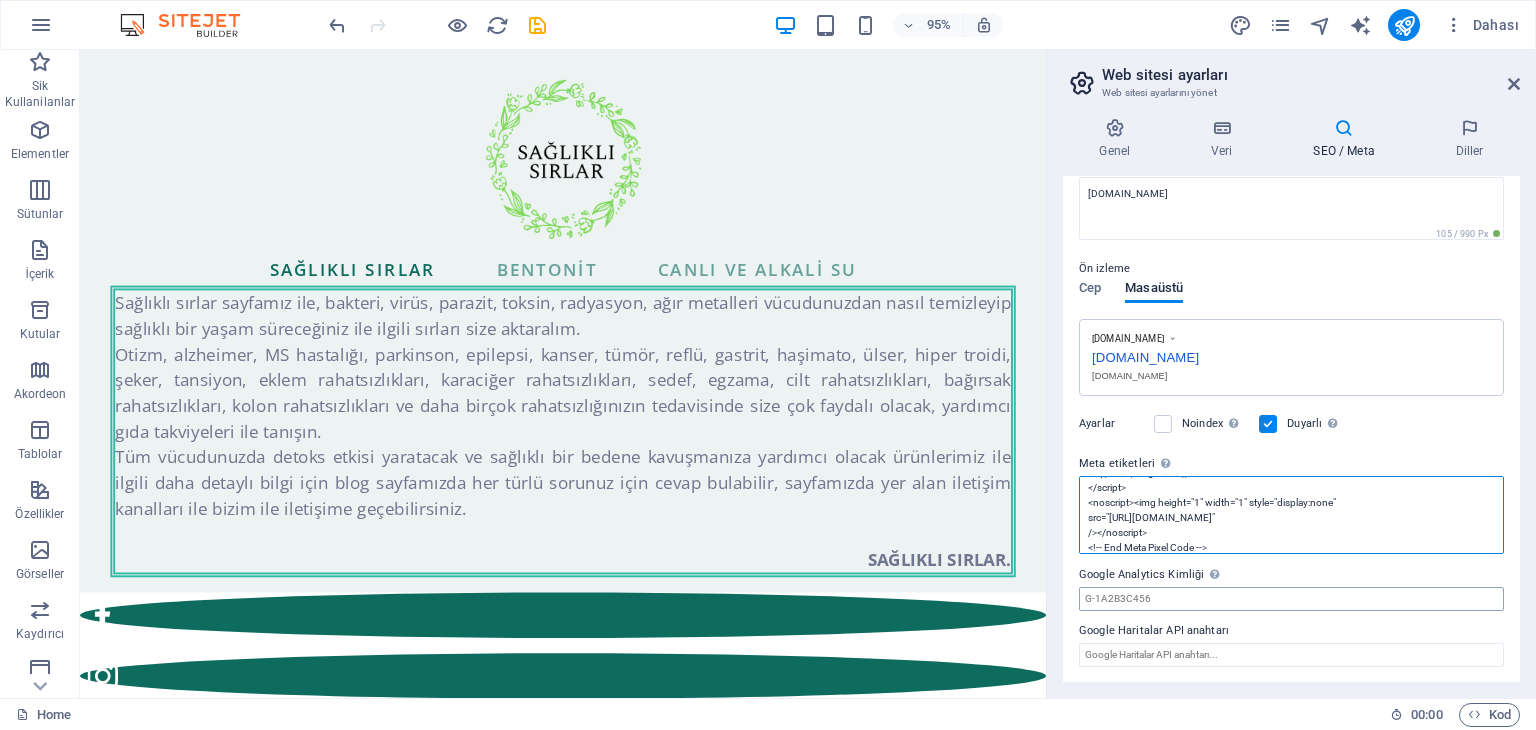 type on "<!-- Meta Pixel Code -->
<script>
!function(f,b,e,v,n,t,s)
{if(f.fbq)return;n=f.fbq=function(){n.callMethod?
[PERSON_NAME]apply(n,arguments):n.queue.push(arguments)};
if(!f._fbq)f._fbq=n;n.push=n;n.loaded=!0;n.version='2.0';
n.queue=[];t=b.createElement(e);t.async=!0;
t.src=v;s=b.getElementsByTagName(e)[0];
s.parentNode.insertBefore(t,s)}(window, document,'script',
'[URL][DOMAIN_NAME]);
fbq('init', '1307498277413934');
fbq('track', 'PageView');
</script>
<noscript><img height="1" width="1" style="display:none"
src="[URL][DOMAIN_NAME]"
/></noscript>
<!-- End Meta Pixel Code -->" 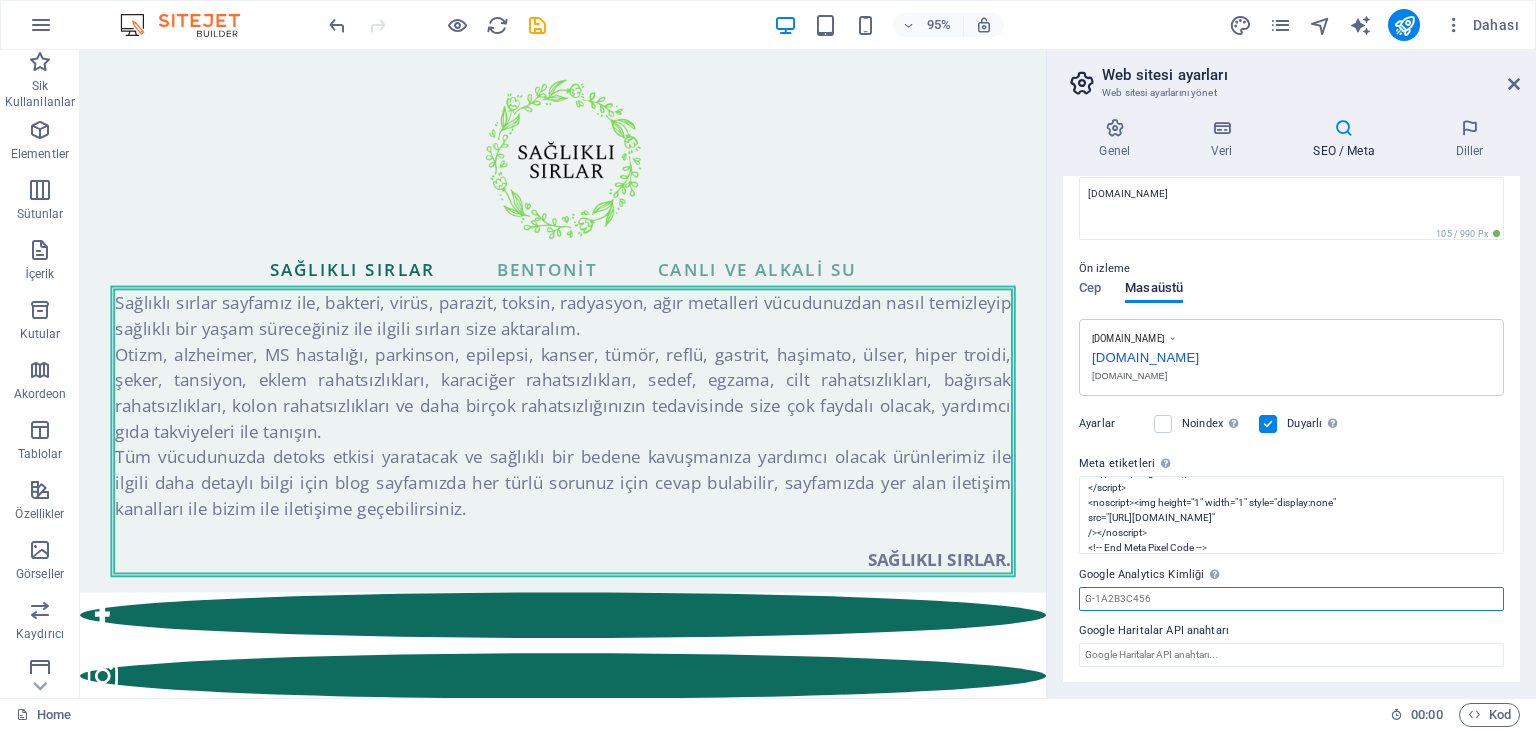 click on "Google Analytics Kimliği Lütfen sadece Google Analytics Kimliğini ekleyin. İzleme kod parçacığına Kimliği otomatik olarak dâhil ediyoruz. Analytics Kimliği şunun gibi görünür: G-1A2B3C456" at bounding box center (1291, 599) 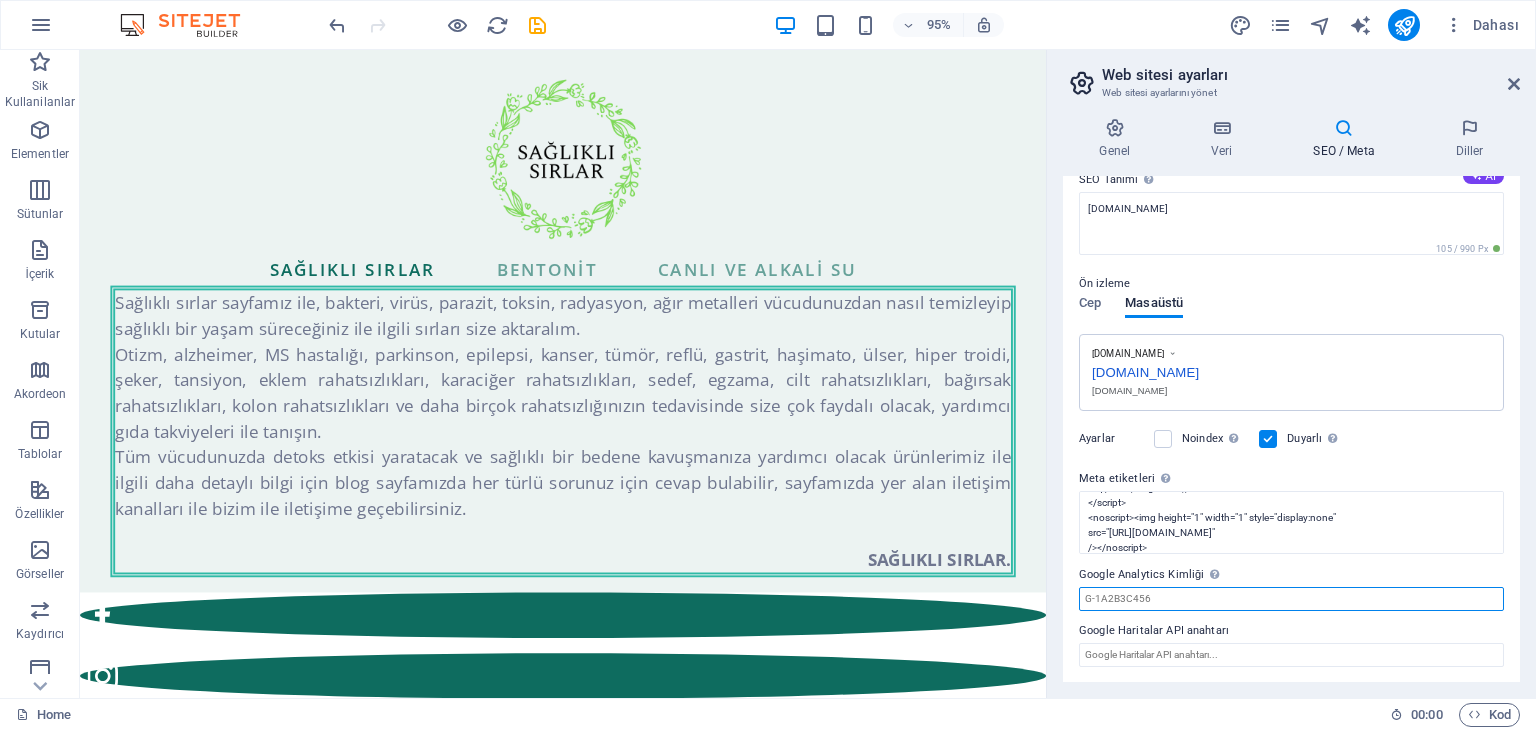 paste on "G-YYEBHWW3NX" 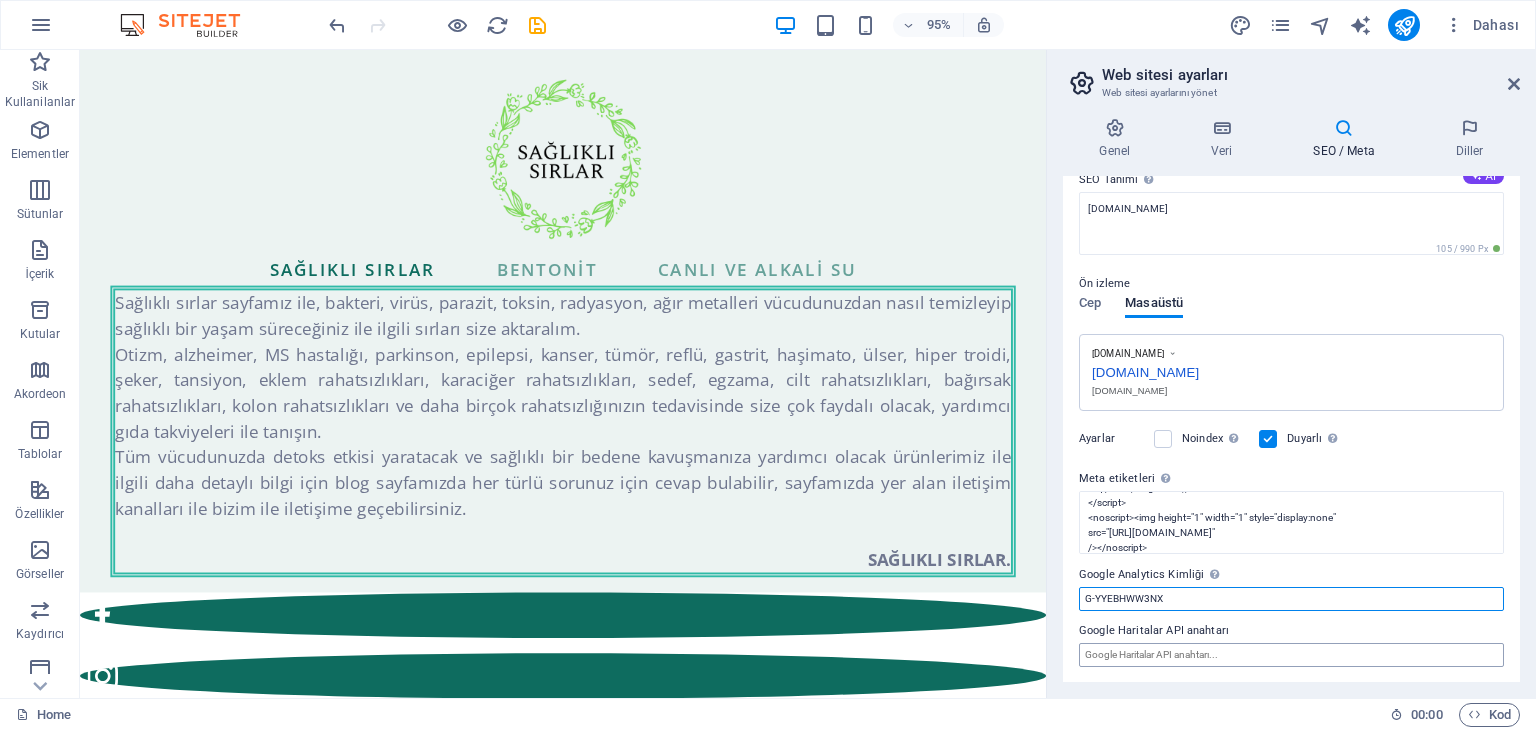 type on "G-YYEBHWW3NX" 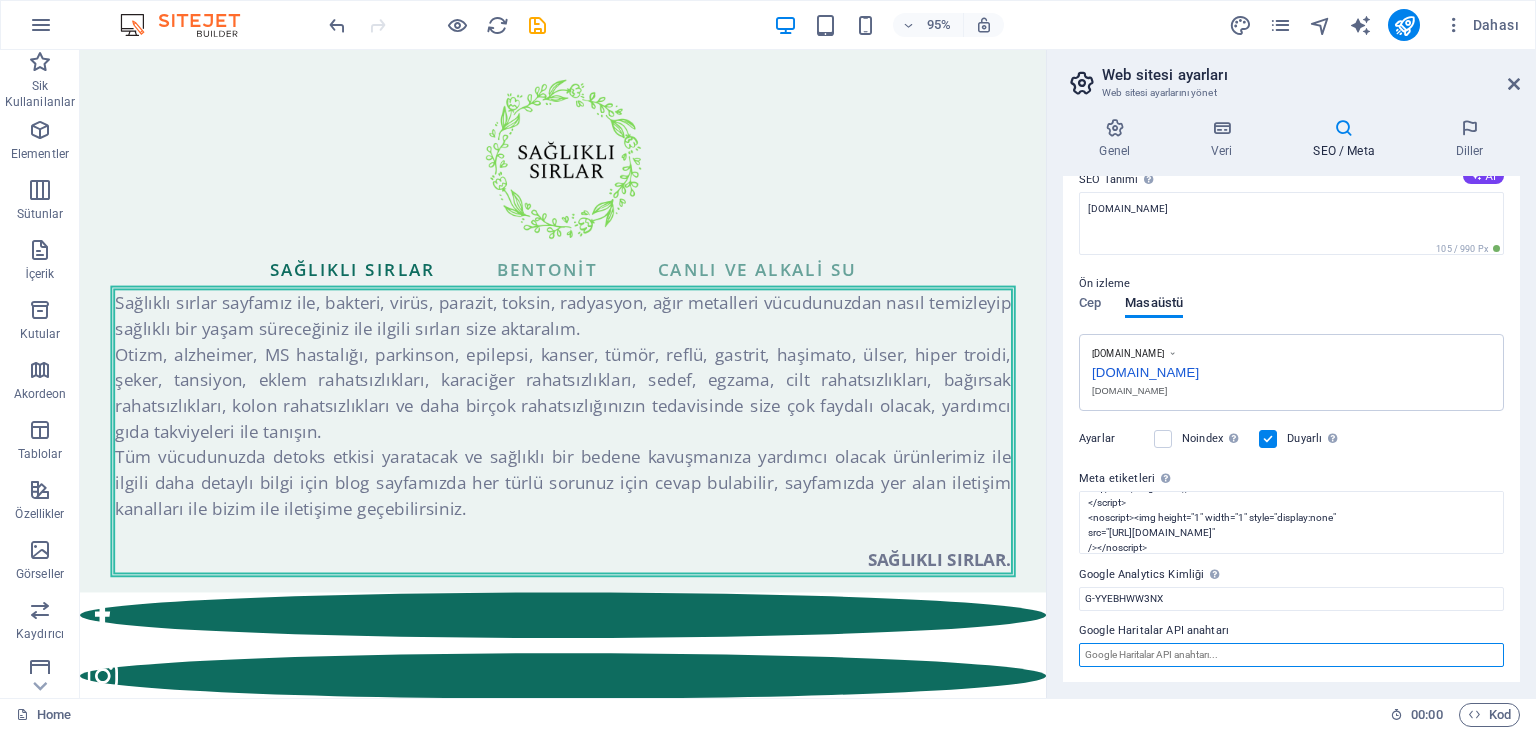 click on "Google Haritalar API anahtarı" at bounding box center (1291, 655) 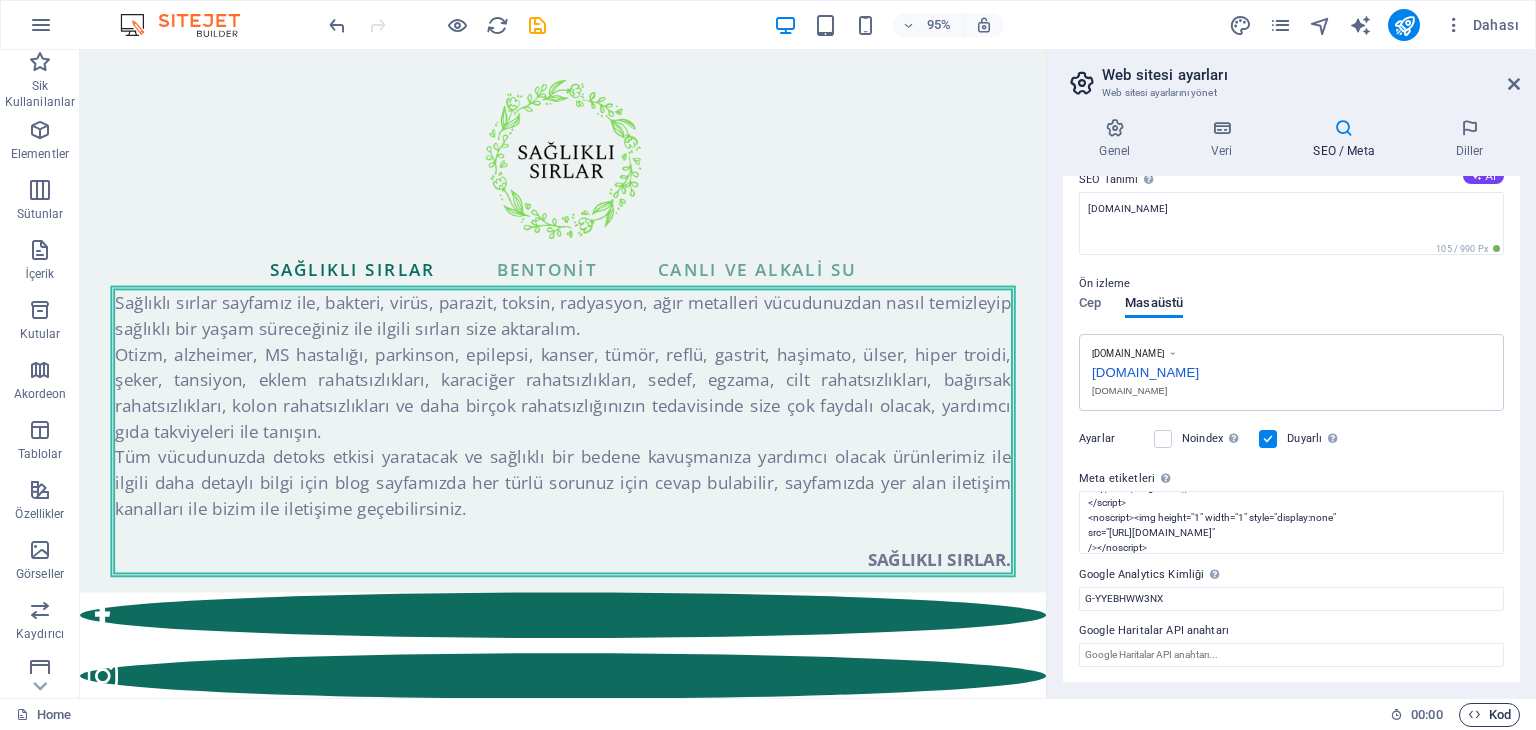 click on "Kod" at bounding box center [1489, 715] 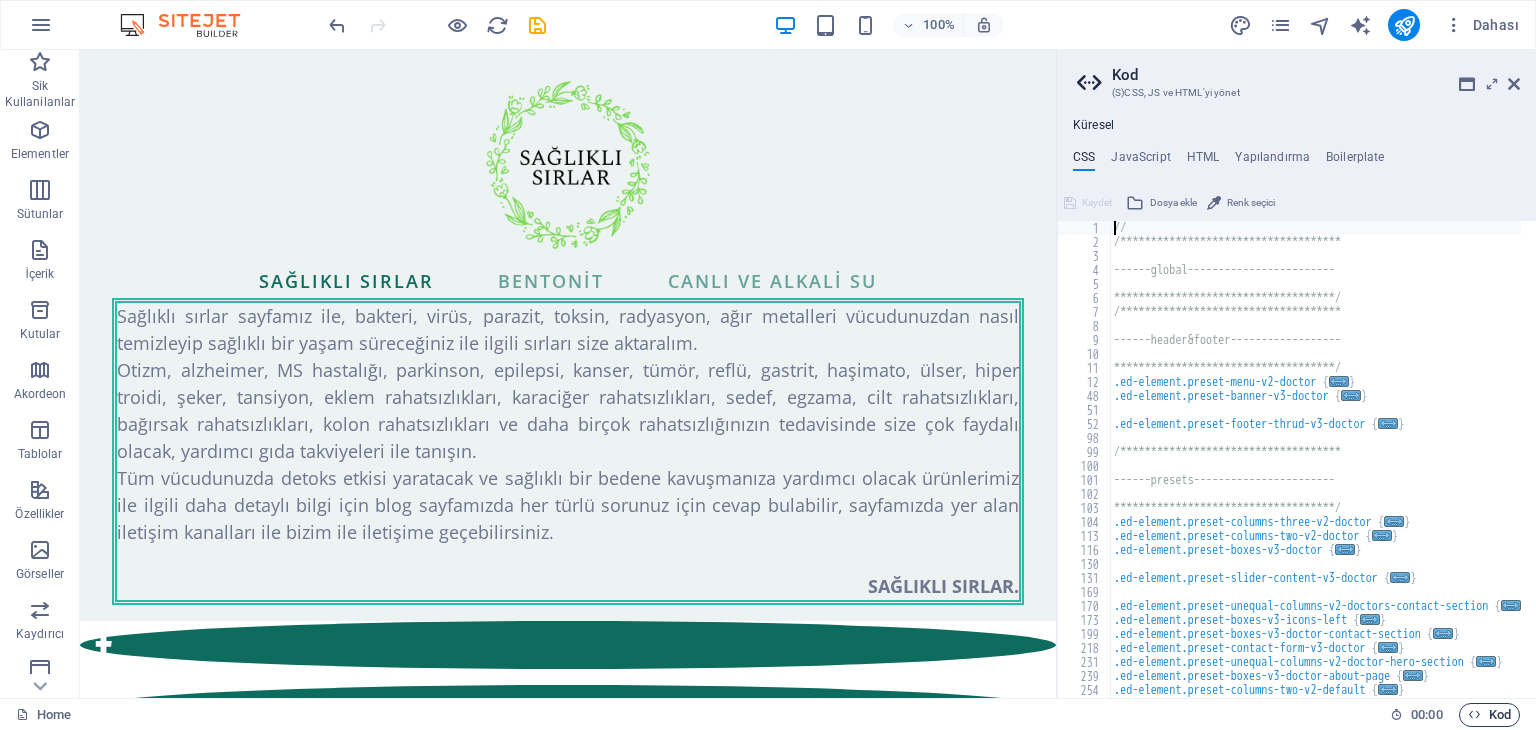 click on "Kod" at bounding box center (1489, 715) 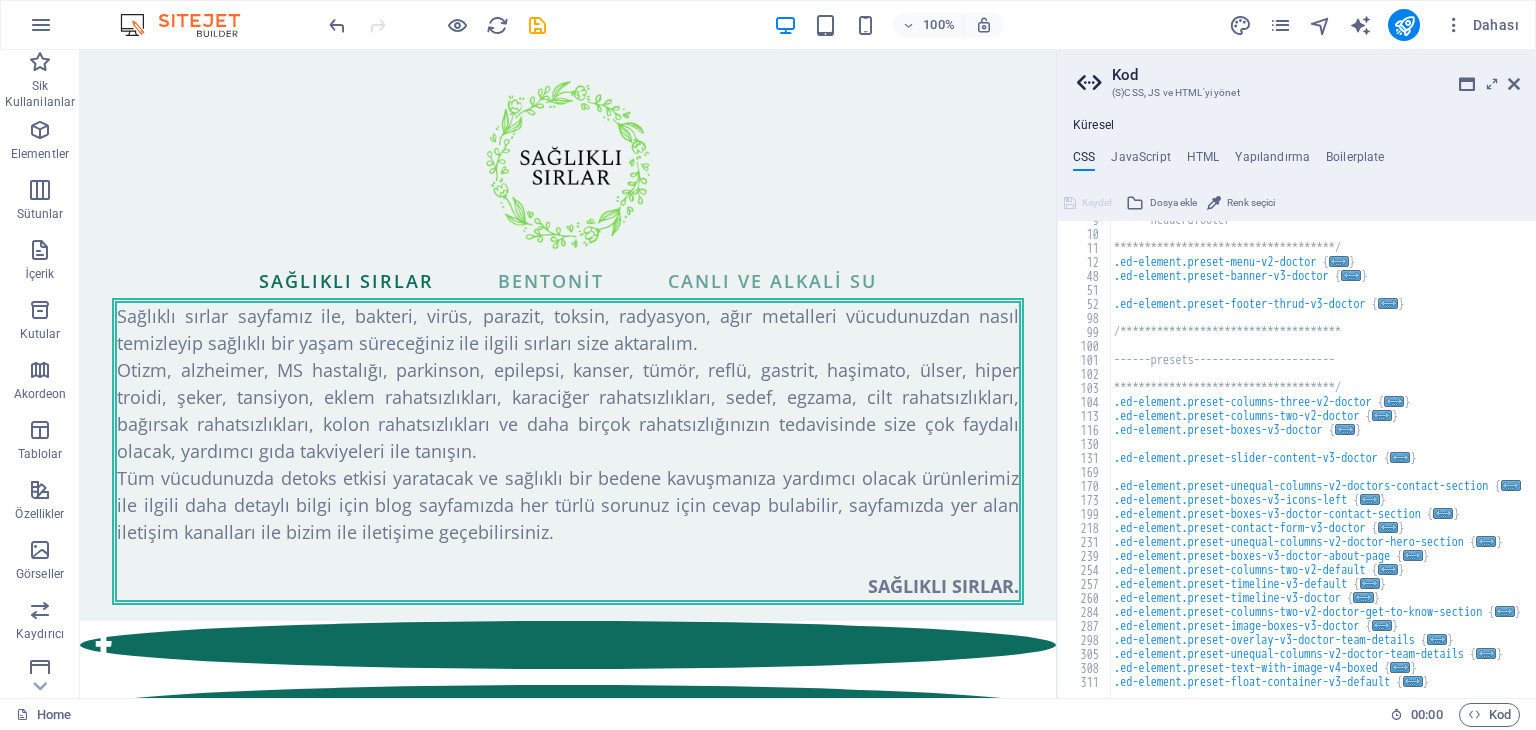 scroll, scrollTop: 0, scrollLeft: 0, axis: both 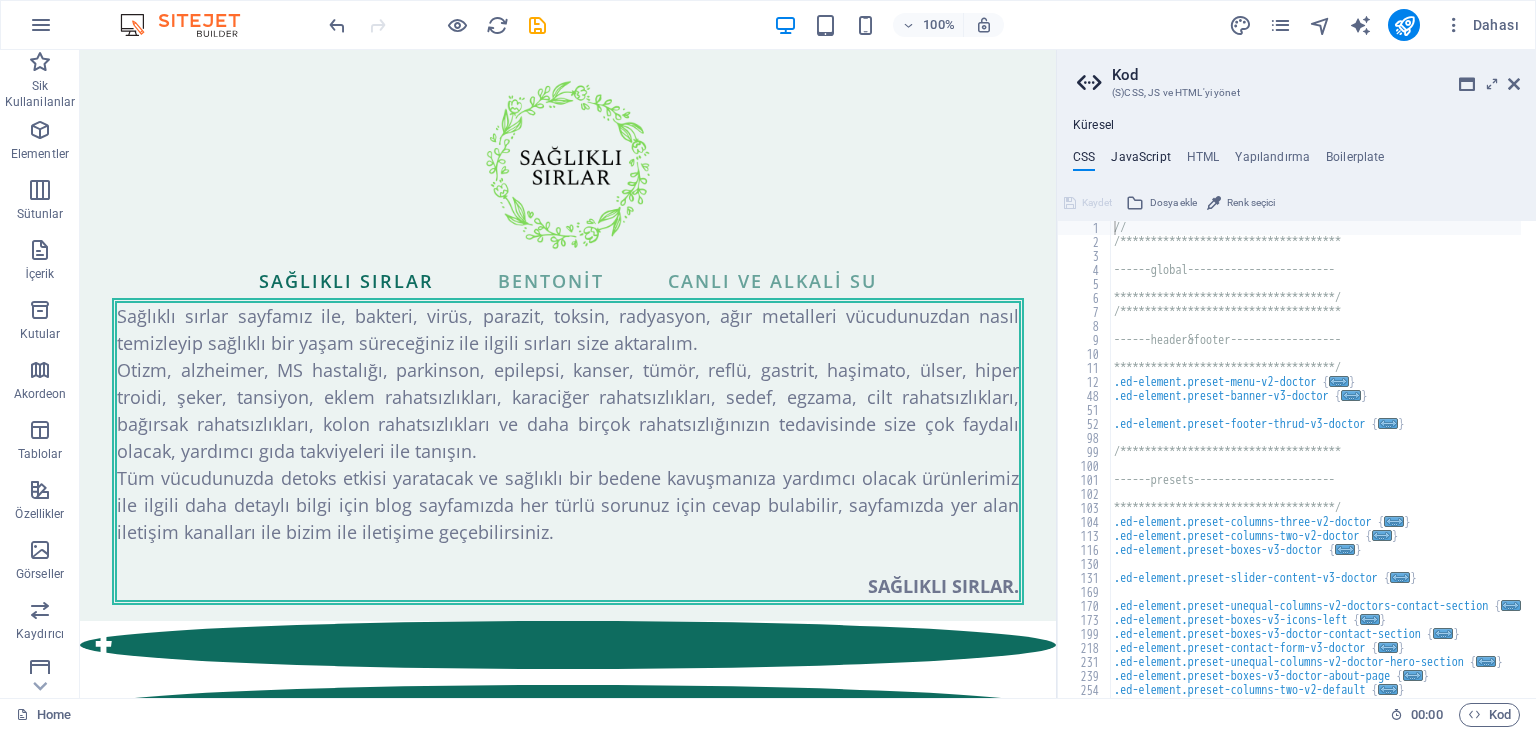 click on "JavaScript" at bounding box center [1140, 161] 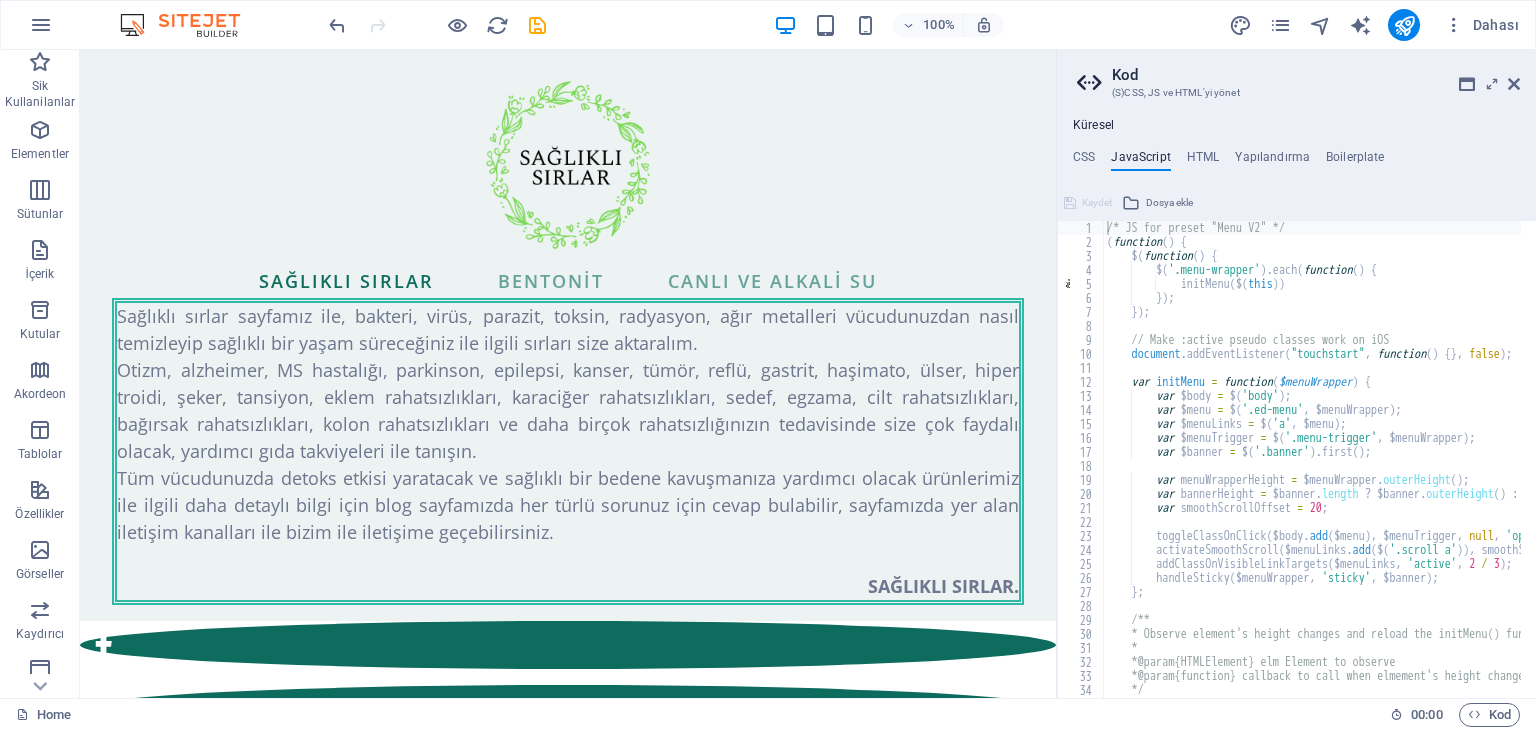 click on "Kod" at bounding box center [1316, 75] 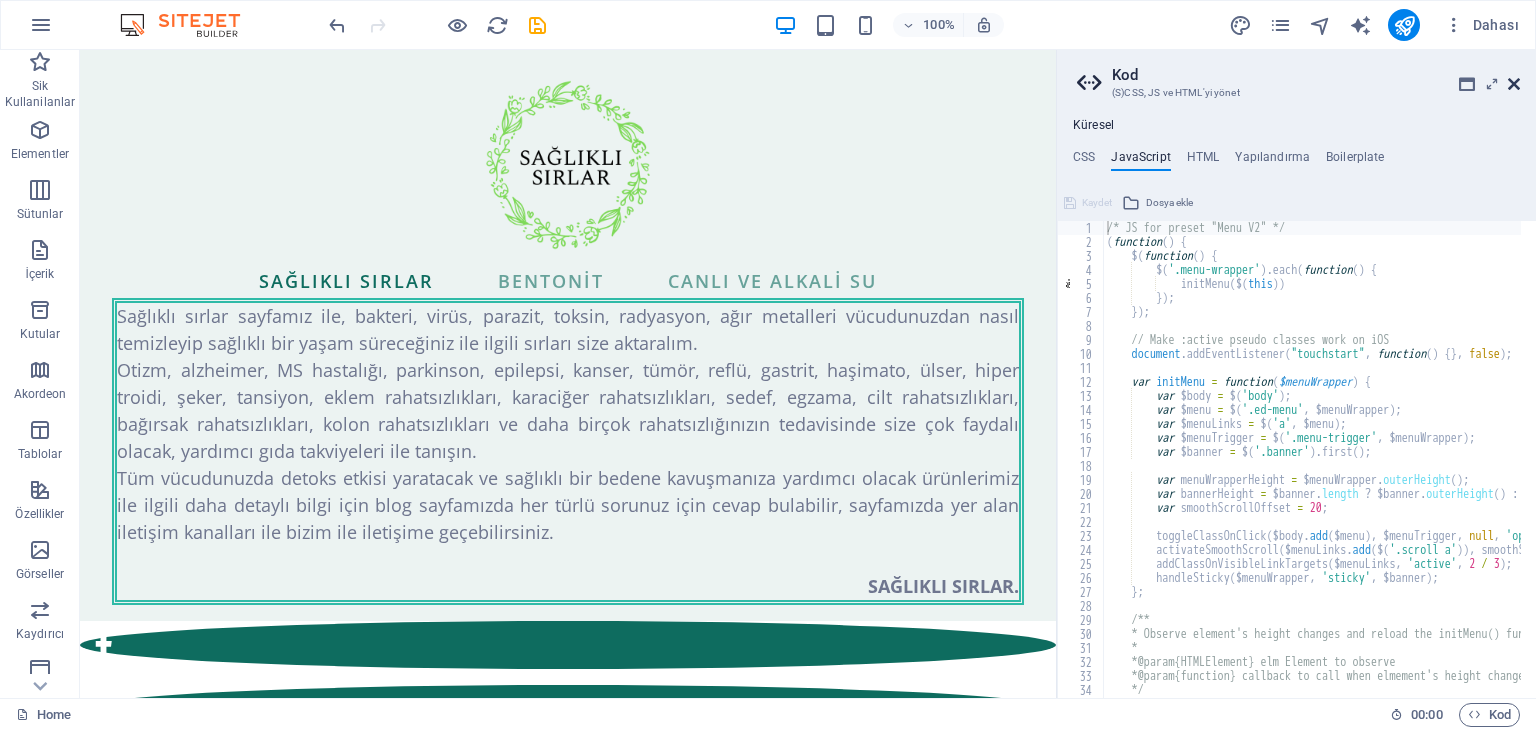 click at bounding box center (1514, 84) 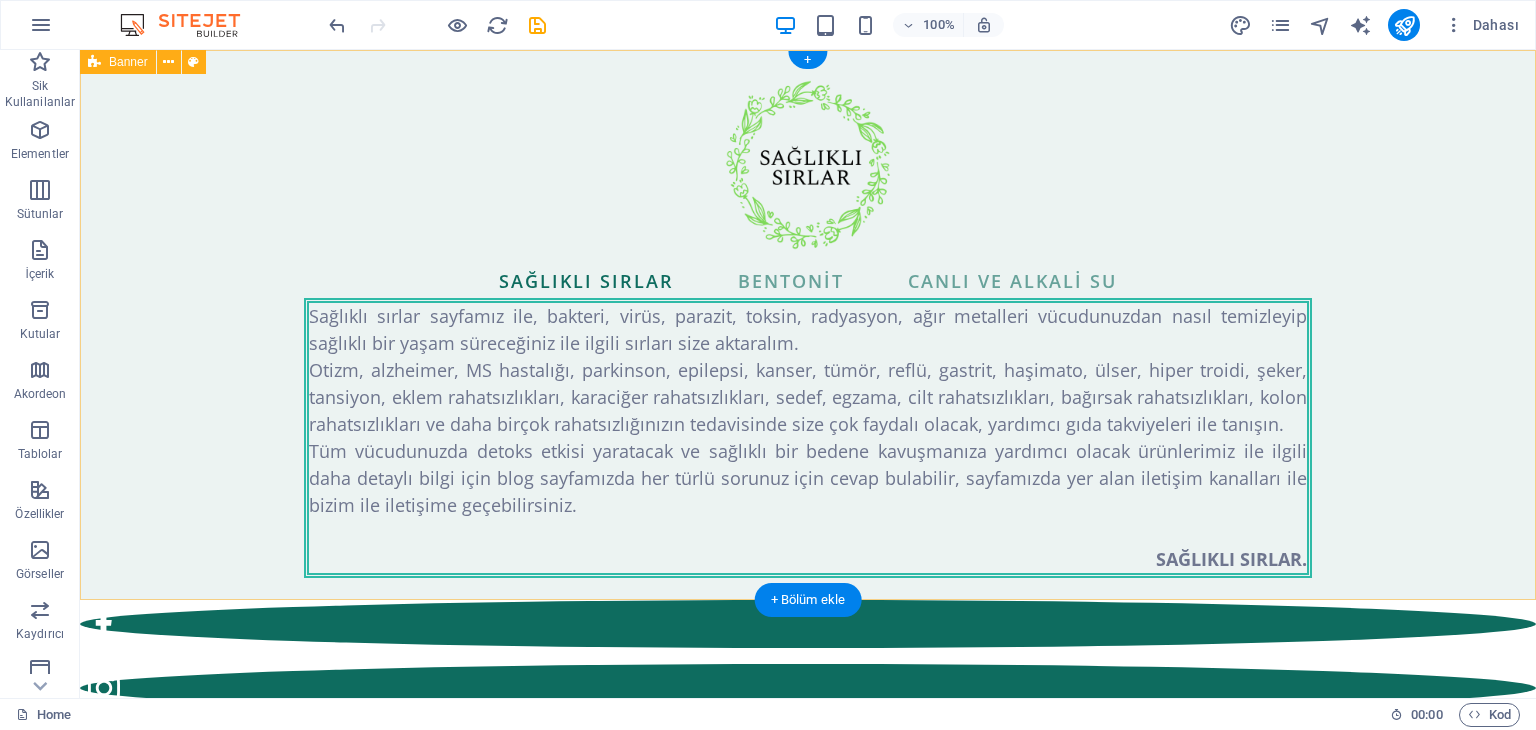 click on "SAĞLIKLI SIRLAR BENTONİT CANLI VE ALKALİ SU Sağlıklı sırlar sayfamız ile, bakteri, virüs, parazit, toksin, radyasyon, ağır metalleri vücudunuzdan nasıl temizleyip sağlıklı bir yaşam süreceğiniz ile ilgili sırları size aktaralım. Otizm, alzheimer, MS hastalığı, [MEDICAL_DATA], epilepsi, kanser, tümör, reflü, gastrit, haşimato, ülser, hiper troidi, şeker, tansiyon, eklem rahatsızlıkları, karaciğer rahatsızlıkları, sedef, egzama, cilt rahatsızlıkları, bağırsak rahatsızlıkları, kolon rahatsızlıkları ve daha birçok rahatsızlığınızın tedavisinde size çok faydalı olacak, yardımcı gıda takviyeleri ile tanışın. Tüm vücudunuzda detoks etkisi yaratacak ve sağlıklı bir bedene kavuşmanıza yardımcı olacak ürünlerimiz ile ilgili daha detaylı bilgi için blog sayfamızda her türlü sorunuz için cevap bulabilir, sayfamızda yer alan iletişim kanalları ile bizim ile iletişime geçebilirsiniz. SAĞLIKLI SIRLAR." at bounding box center [808, 325] 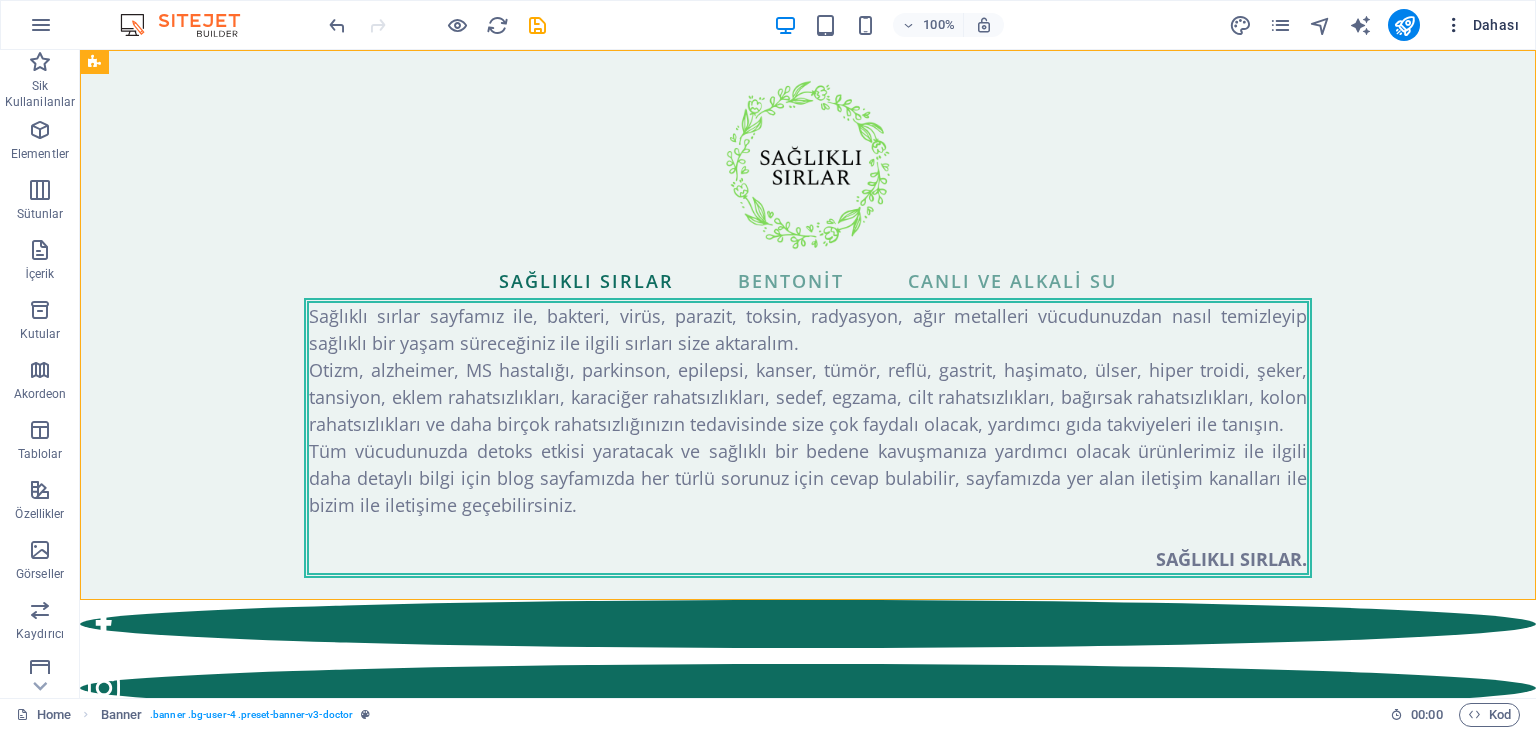 click at bounding box center (1454, 25) 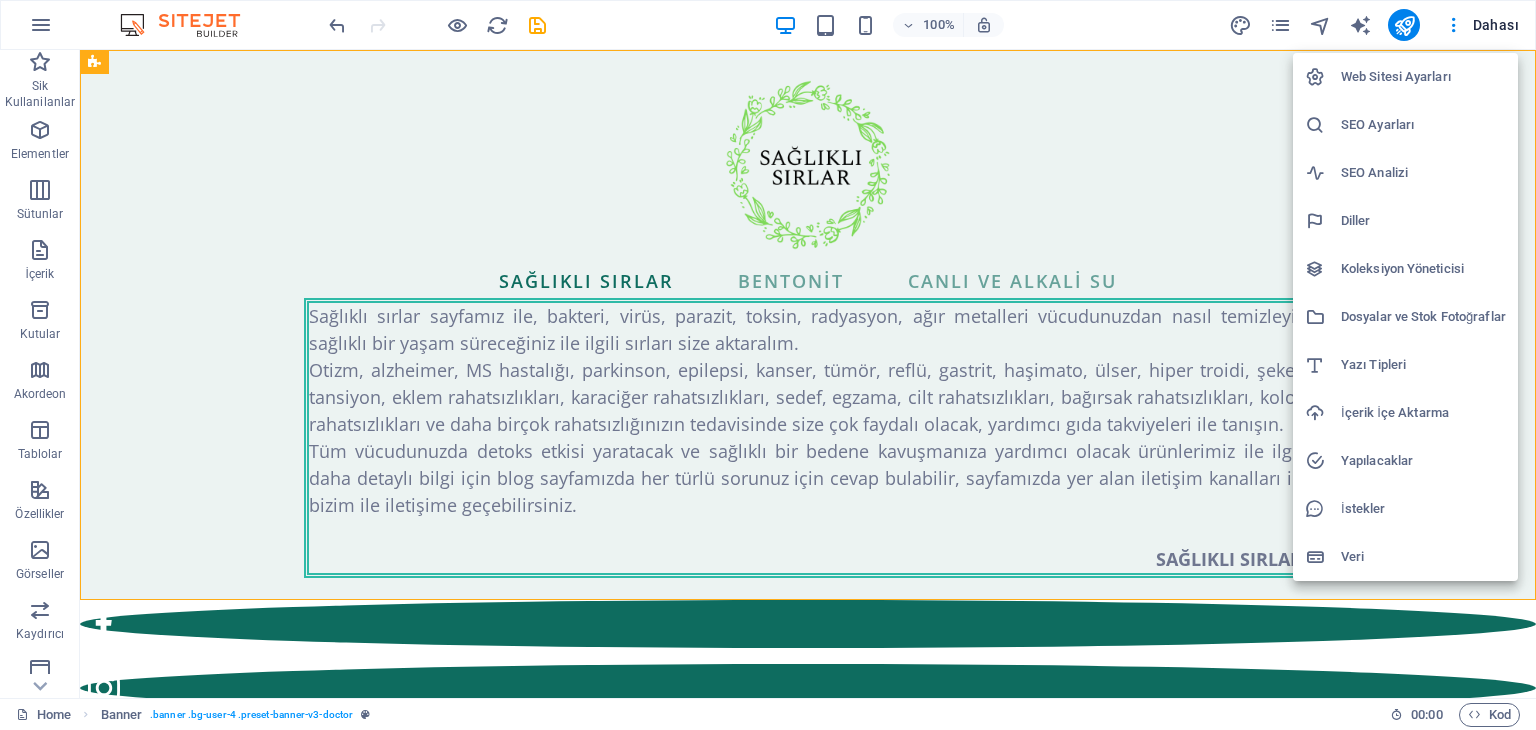 click on "SEO Ayarları" at bounding box center (1423, 125) 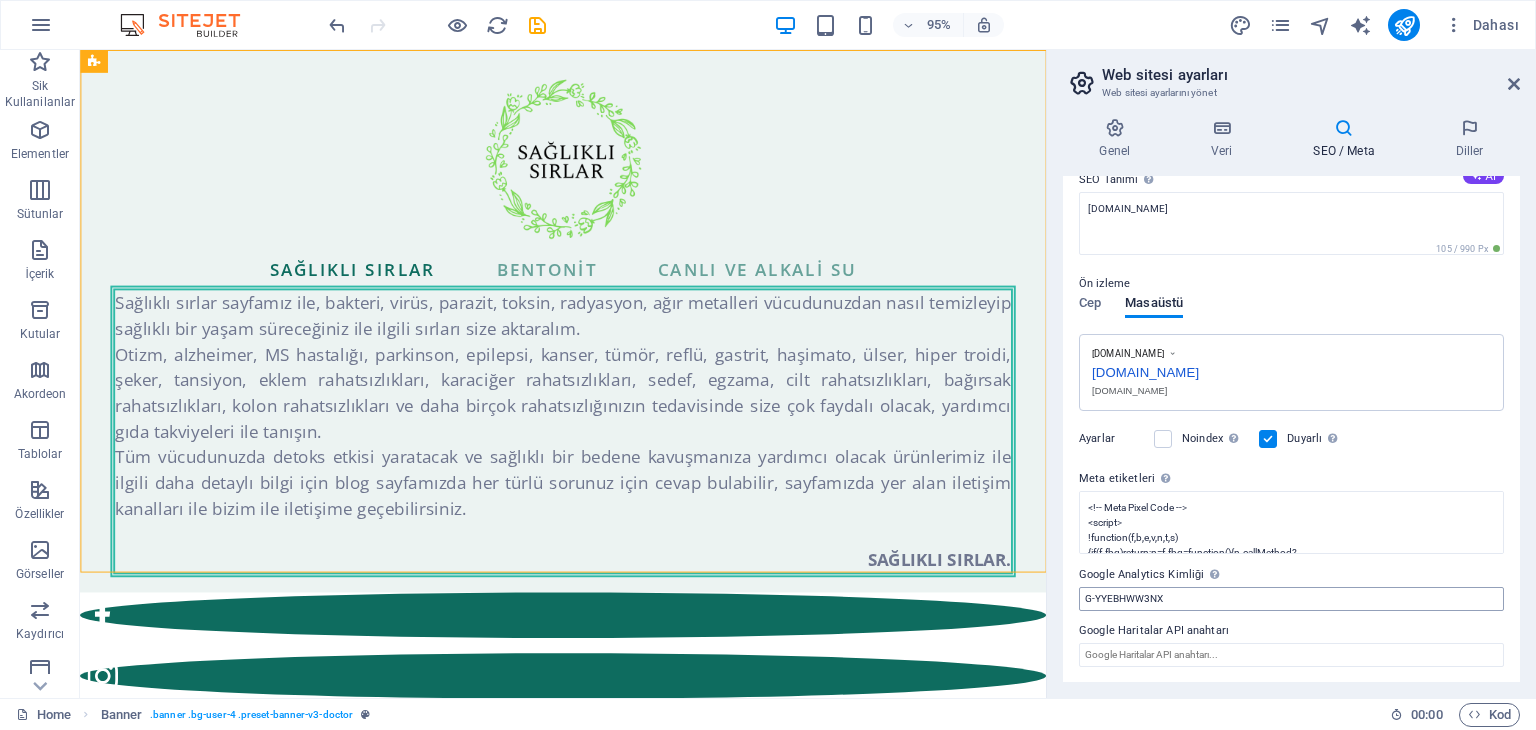 scroll, scrollTop: 0, scrollLeft: 0, axis: both 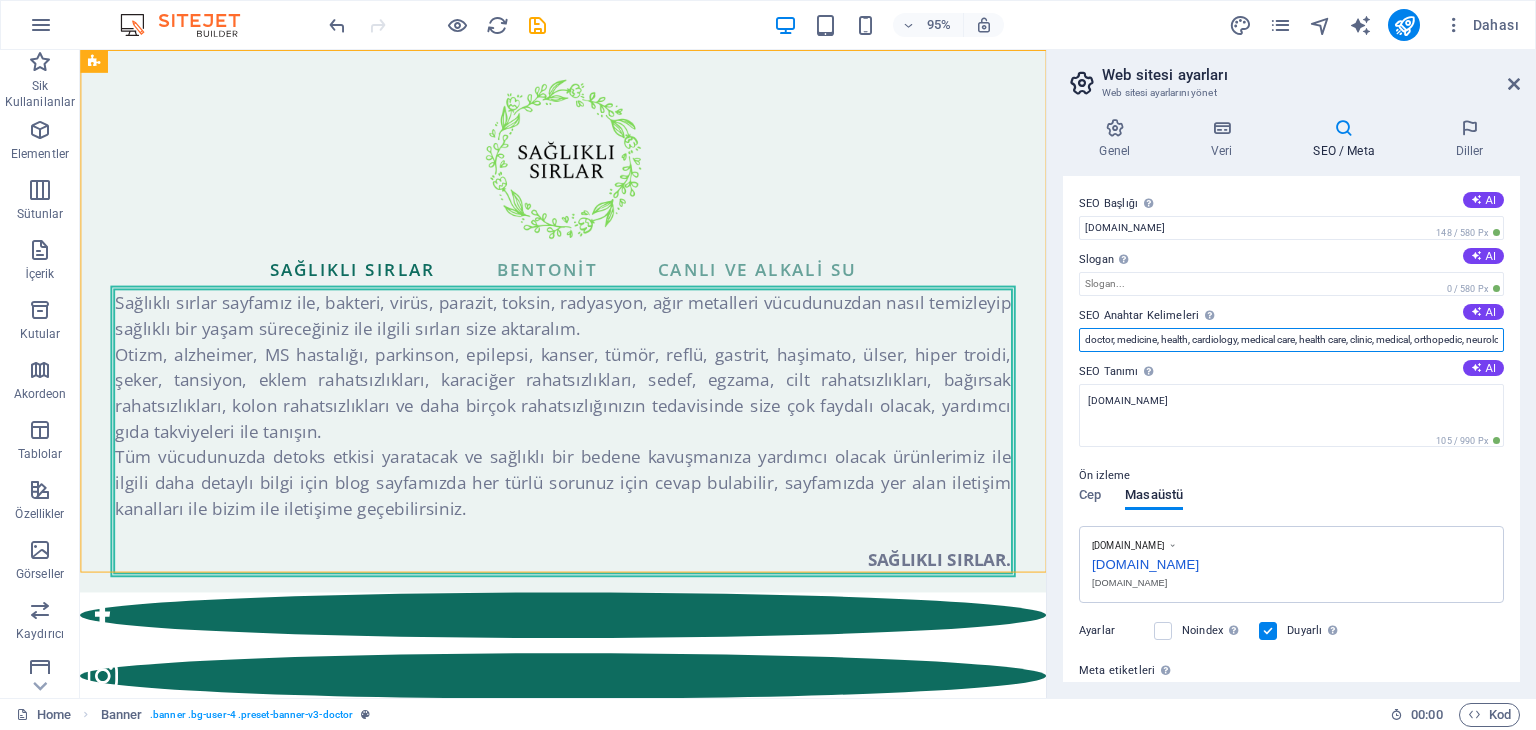click on "doctor, medicine, health, cardiology, medical care, health care, clinic, medical, orthopedic, neurology, general medical care, pulmonology, ophthalmology, [MEDICAL_DATA], dermatology, [MEDICAL_DATA] care, healthcare, optometry, pediatric , [DOMAIN_NAME], [GEOGRAPHIC_DATA]" at bounding box center (1291, 340) 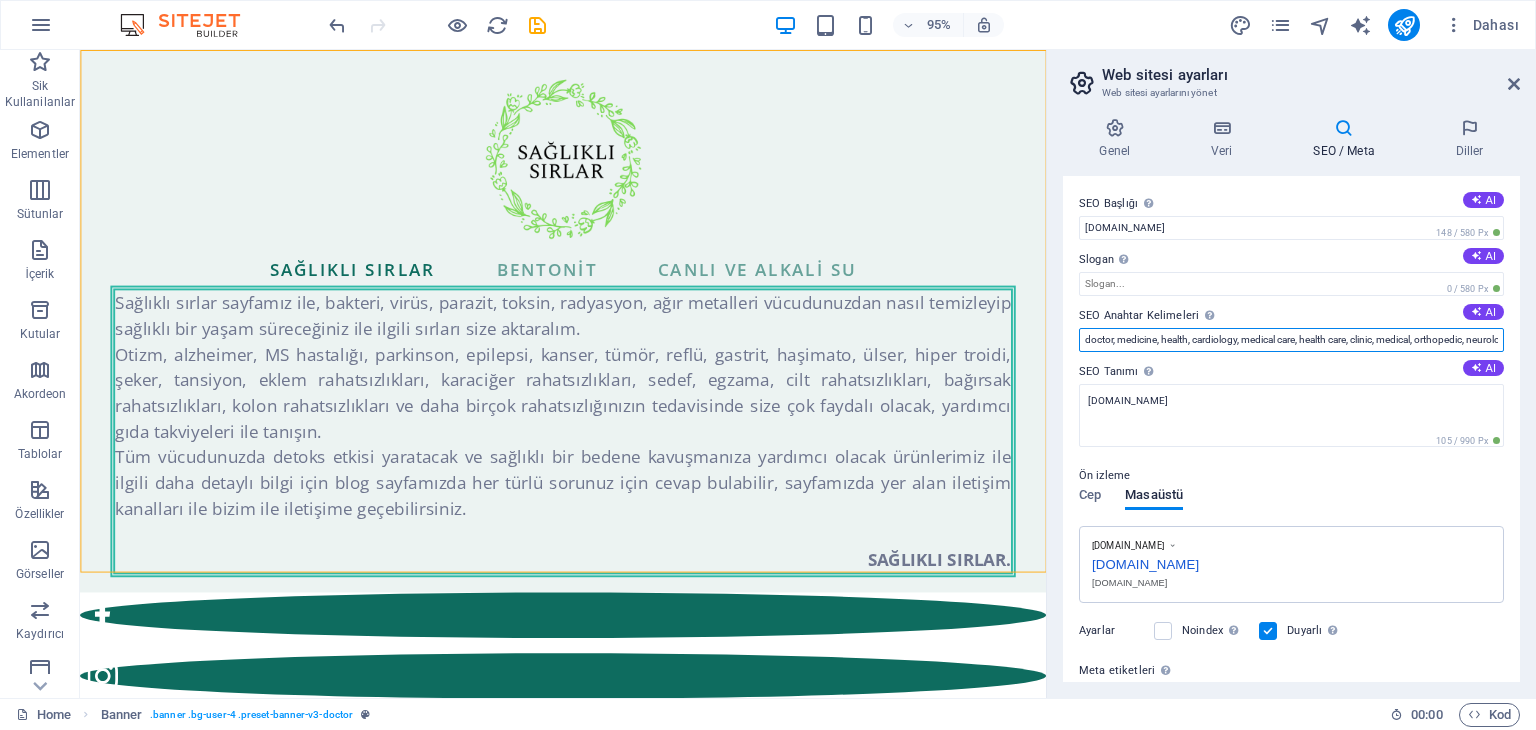 paste on "kanser, kemoterapi, bentonit, otizm, Alzheimer, MS hastalığı, [MEDICAL_DATA], şeker hastalığı, bağırsak, sağlıklı sırlar, sağlık, reflü, gastrit, ülser, egzama, sedef, [MEDICAL_DATA], ağır metaltemizliği, virus, bakteri, selülit, karaciğer temizliği, varis, kolon temizliği, crohnhastalığ, hipertroidi, böbrek, karaciğer, tümör, haşimato, mineralli su, canlı su, alkali su, mide, kiloverme, yağyakımı, sağlıklı yaşam, enerji, ölüsu, eklem ağrıları," 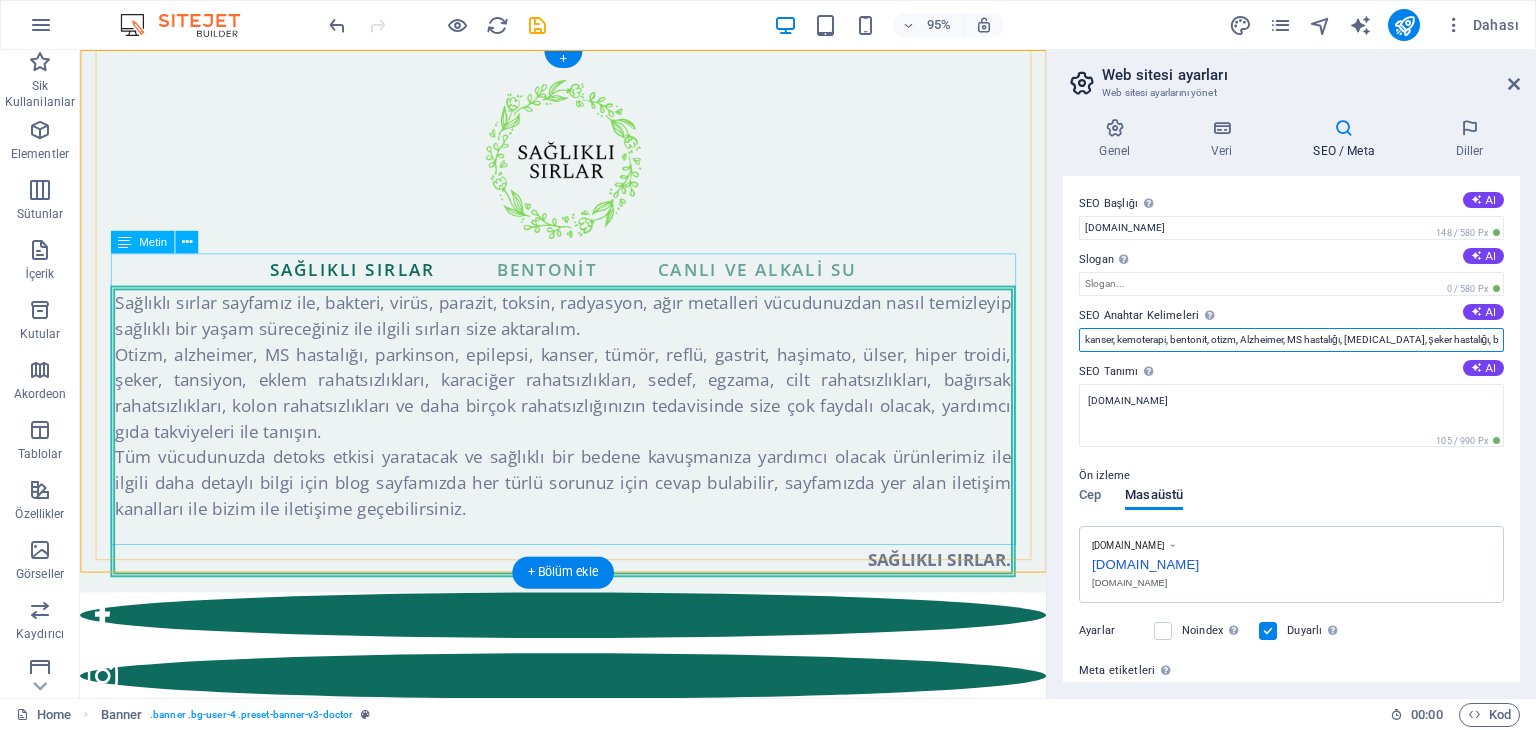 scroll, scrollTop: 0, scrollLeft: 1375, axis: horizontal 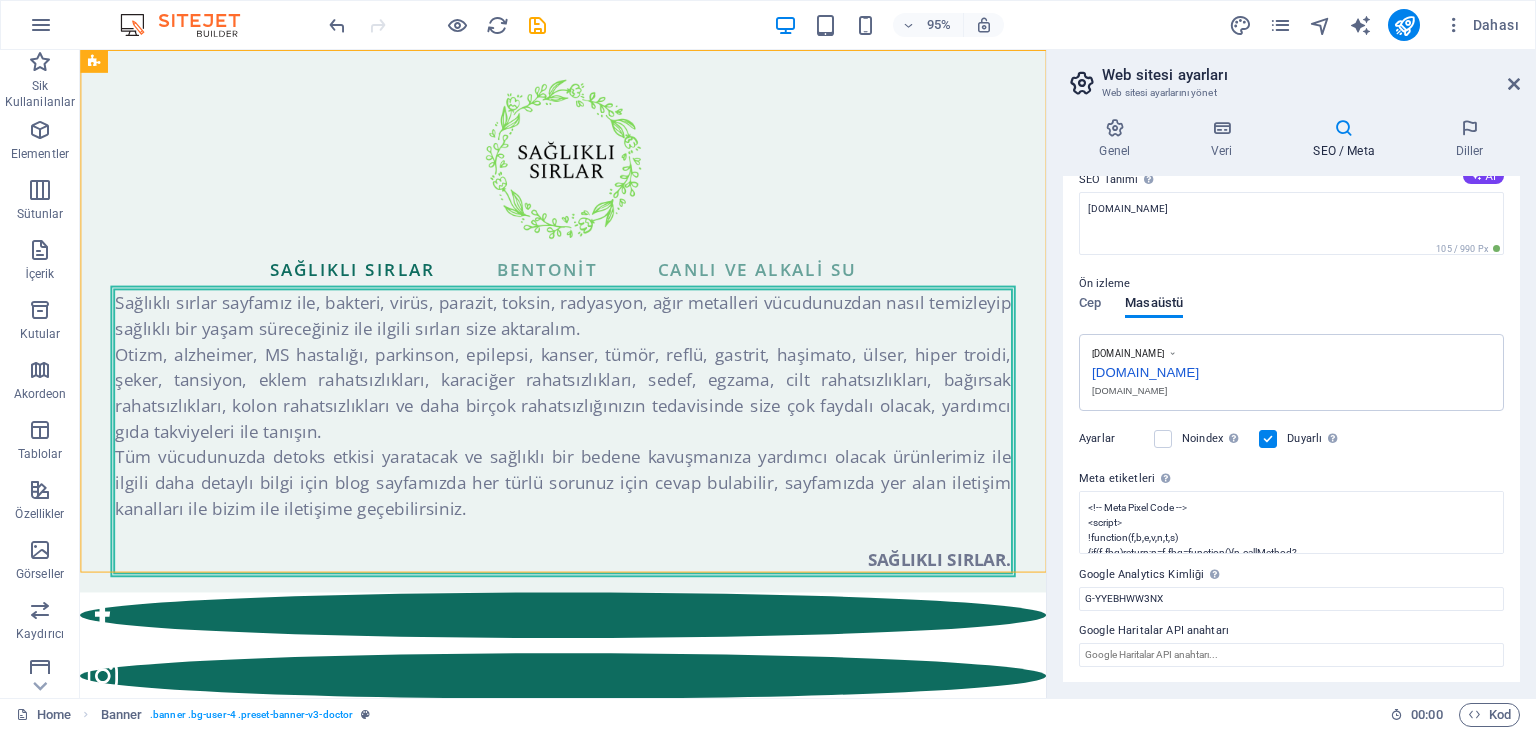 type on "kanser, kemoterapi, bentonit, otizm, Alzheimer, MS hastalığı, [MEDICAL_DATA], şeker hastalığı, bağırsak, sağlıklı sırlar, sağlık, reflü, gastrit, ülser, egzama, sedef, [MEDICAL_DATA], ağır metaltemizliği, virus, bakteri, selülit, karaciğer temizliği, varis, kolon temizliği, crohnhastalığ, hipertroidi, böbrek, karaciğer, tümör, haşimato, mineralli su, canlı su, alkali su, mide, kiloverme, yağyakımı, sağlıklı yaşam, enerji, ölüsu, eklem ağrıları," 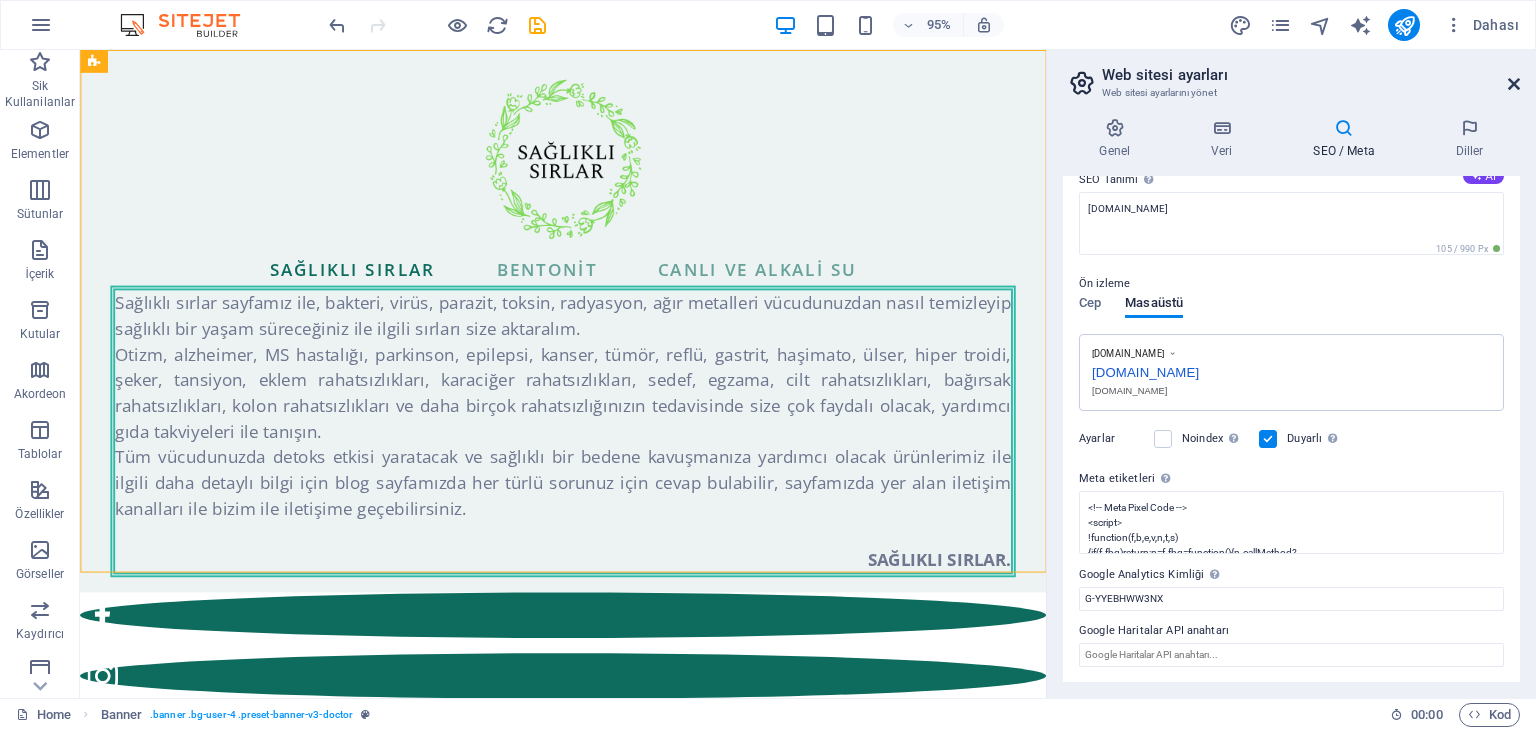 click at bounding box center [1514, 84] 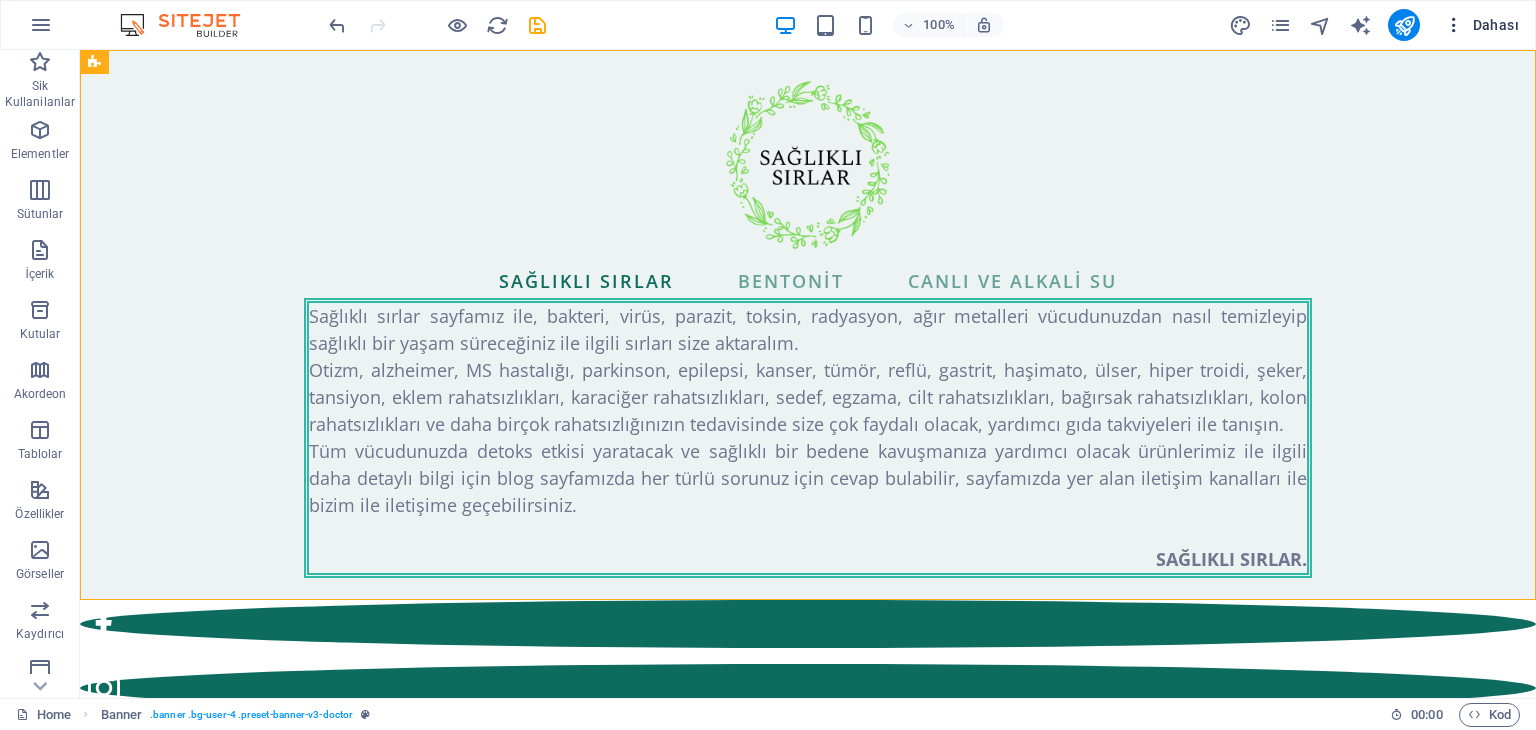 click at bounding box center (1454, 25) 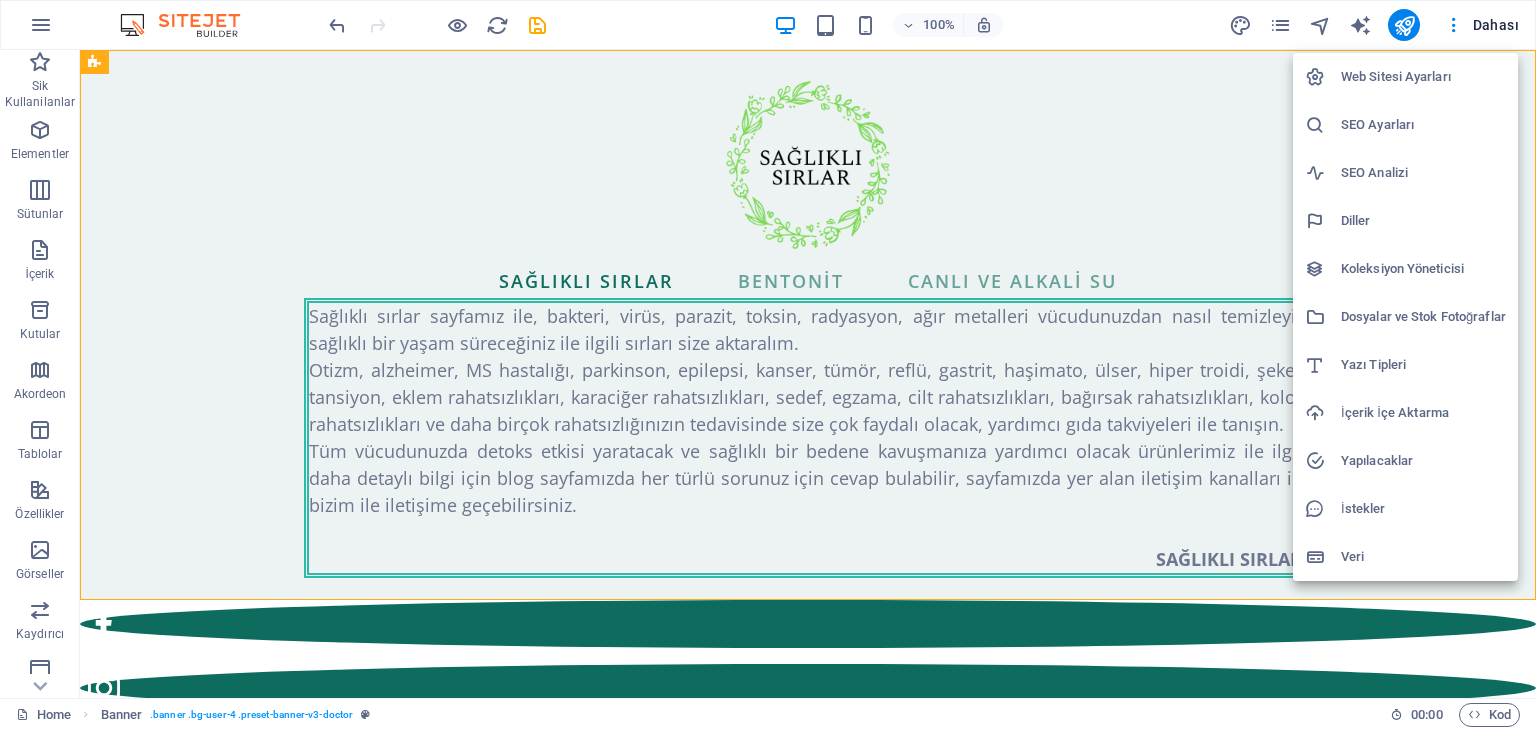 click on "SEO Ayarları" at bounding box center [1423, 125] 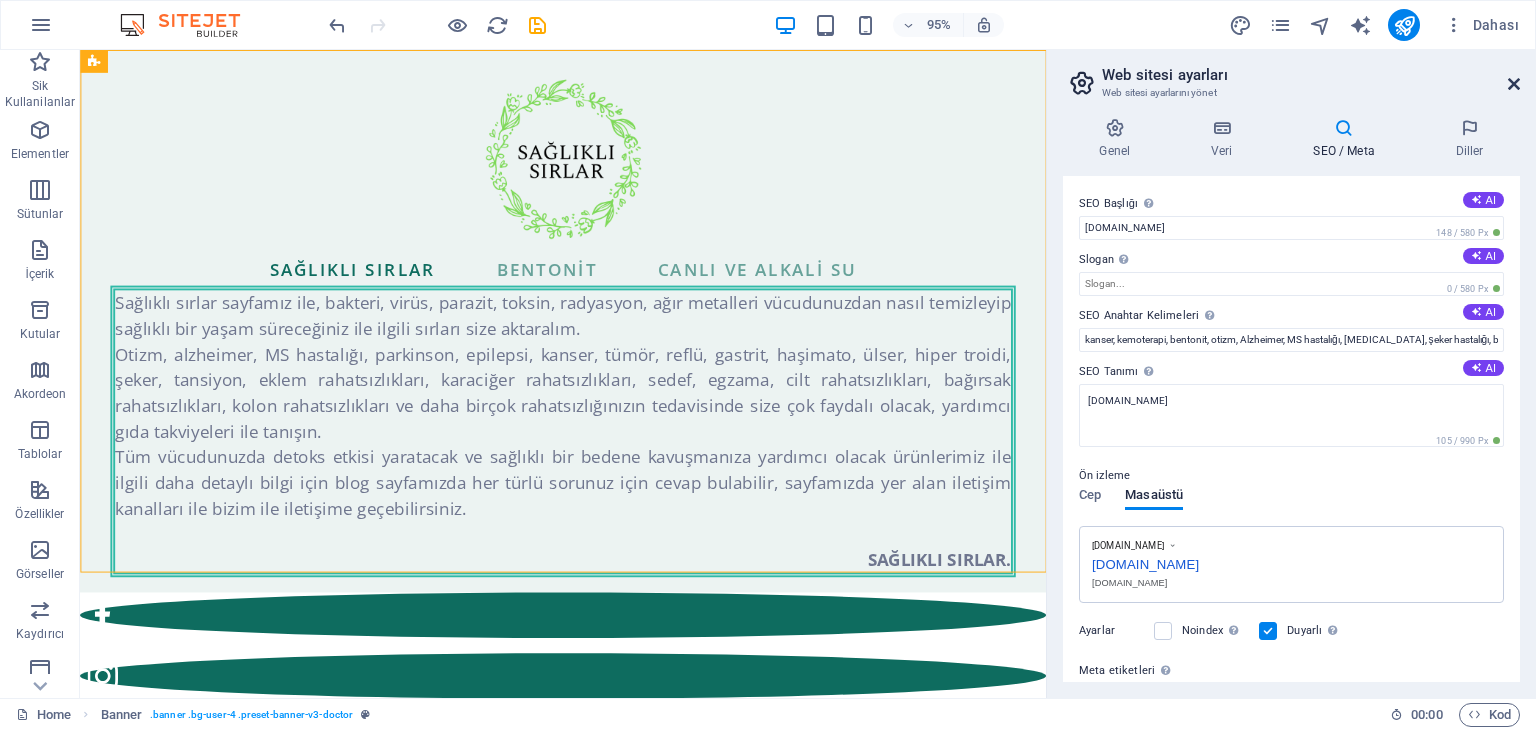 click at bounding box center (1514, 84) 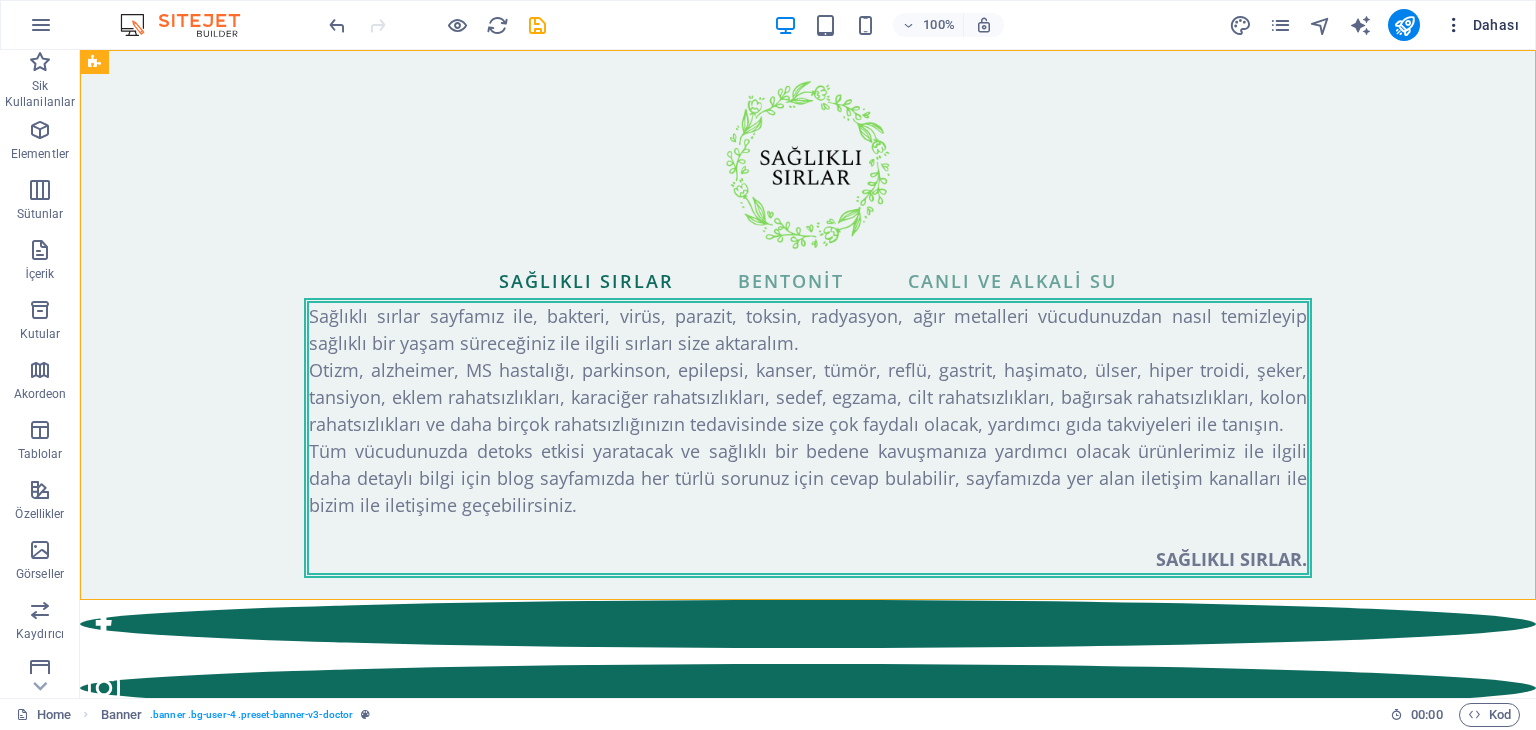 click at bounding box center [1454, 25] 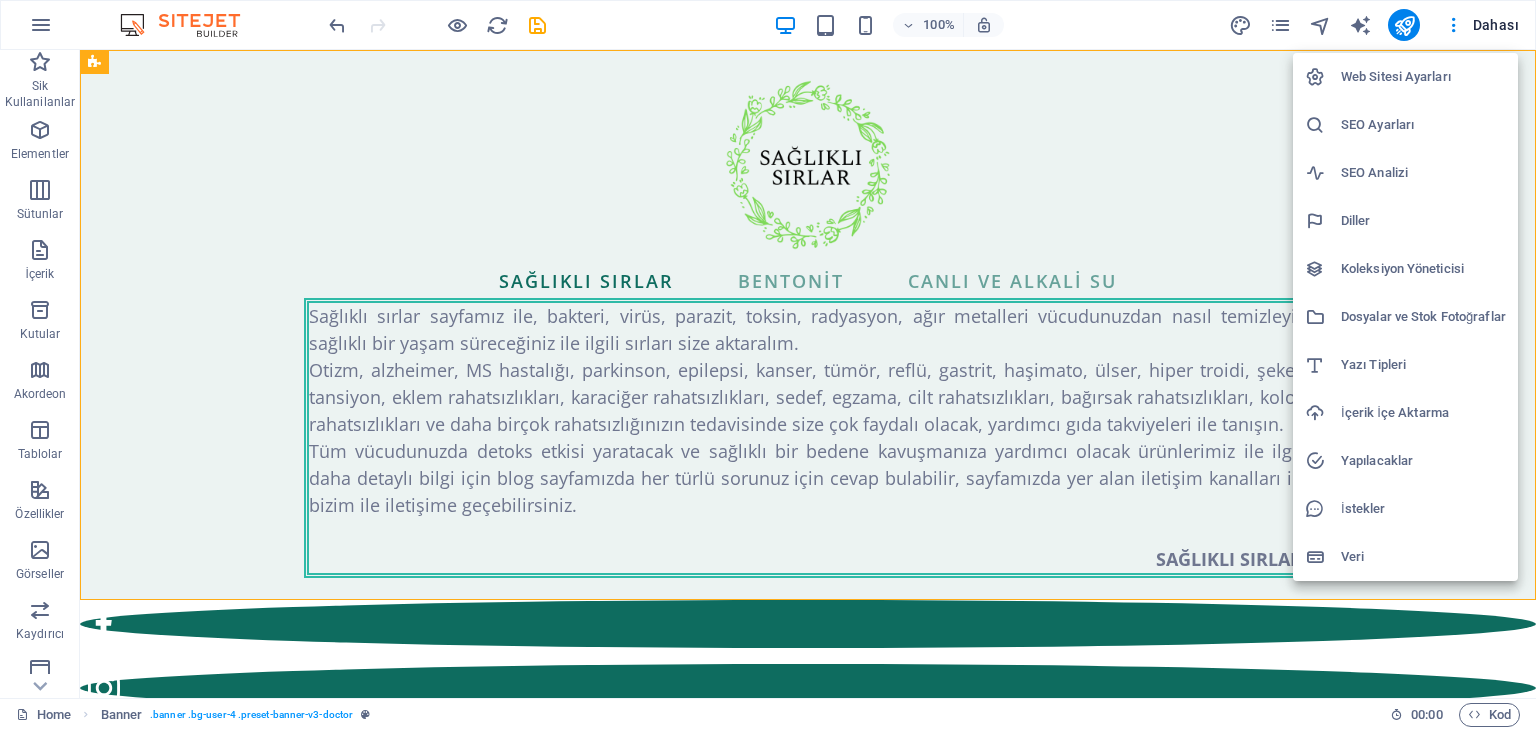 click on "SEO Analizi" at bounding box center [1423, 173] 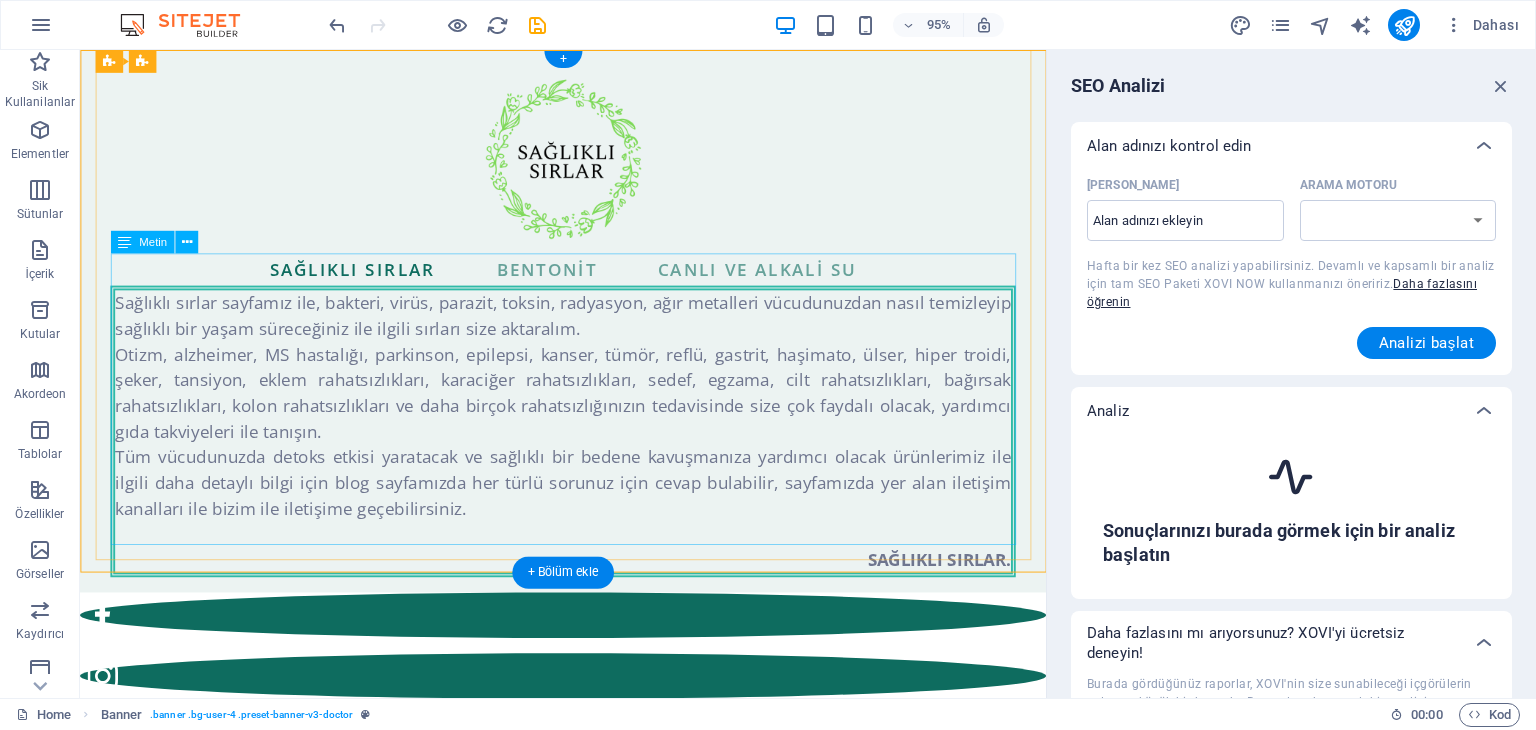 select on "[DOMAIN_NAME]" 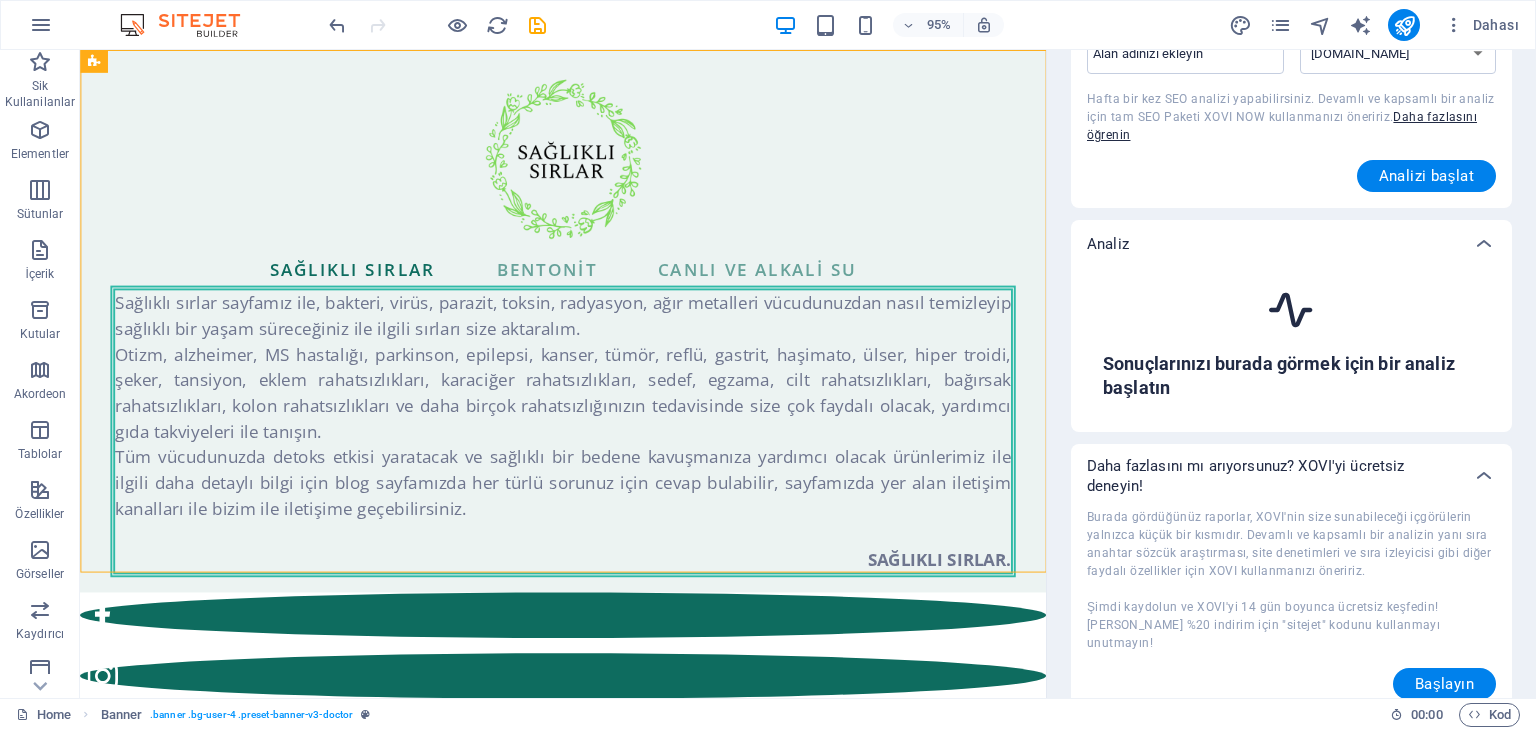 scroll, scrollTop: 0, scrollLeft: 0, axis: both 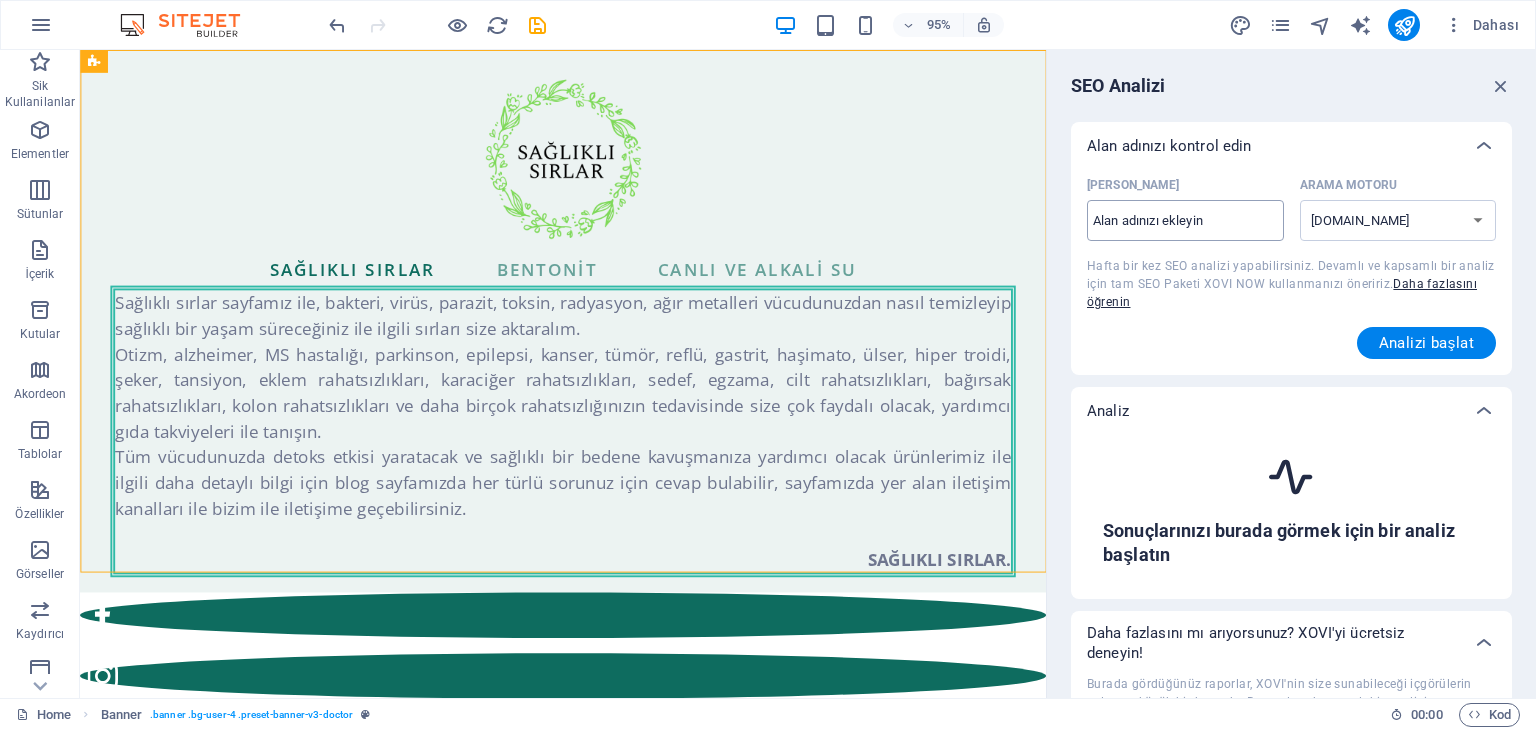 click on "[PERSON_NAME] ​" at bounding box center (1185, 221) 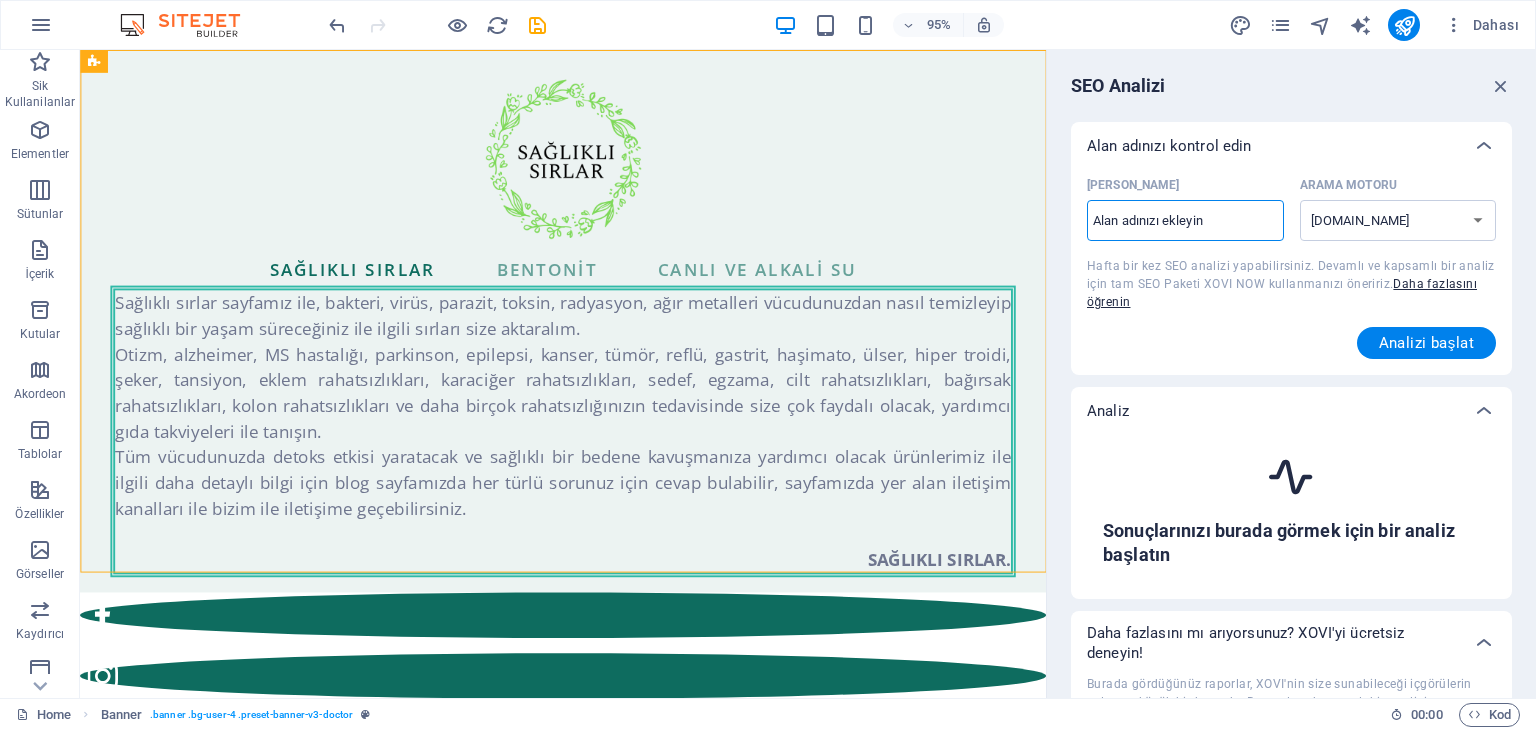 paste on "[URL][DOMAIN_NAME]" 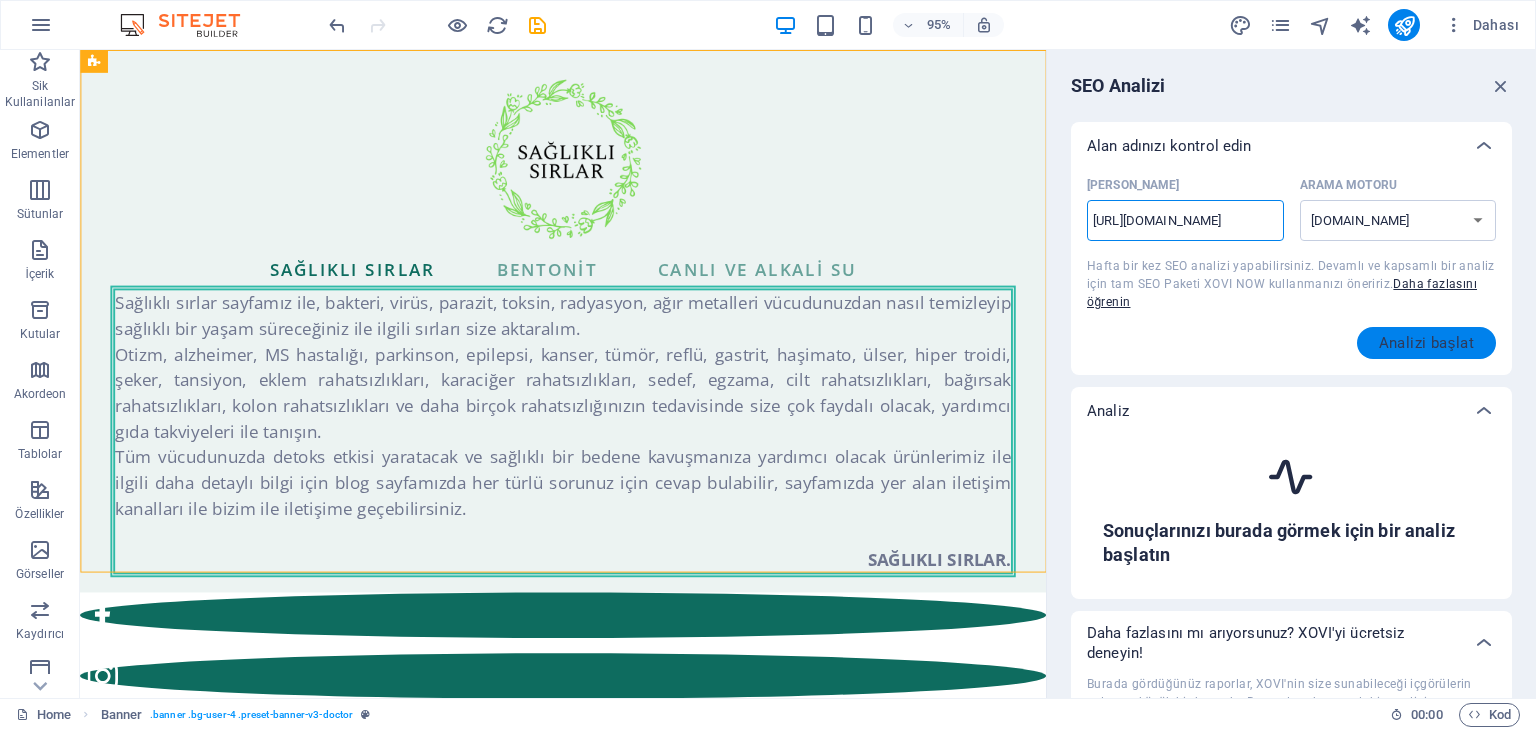 click on "Analizi başlat" at bounding box center (1427, 343) 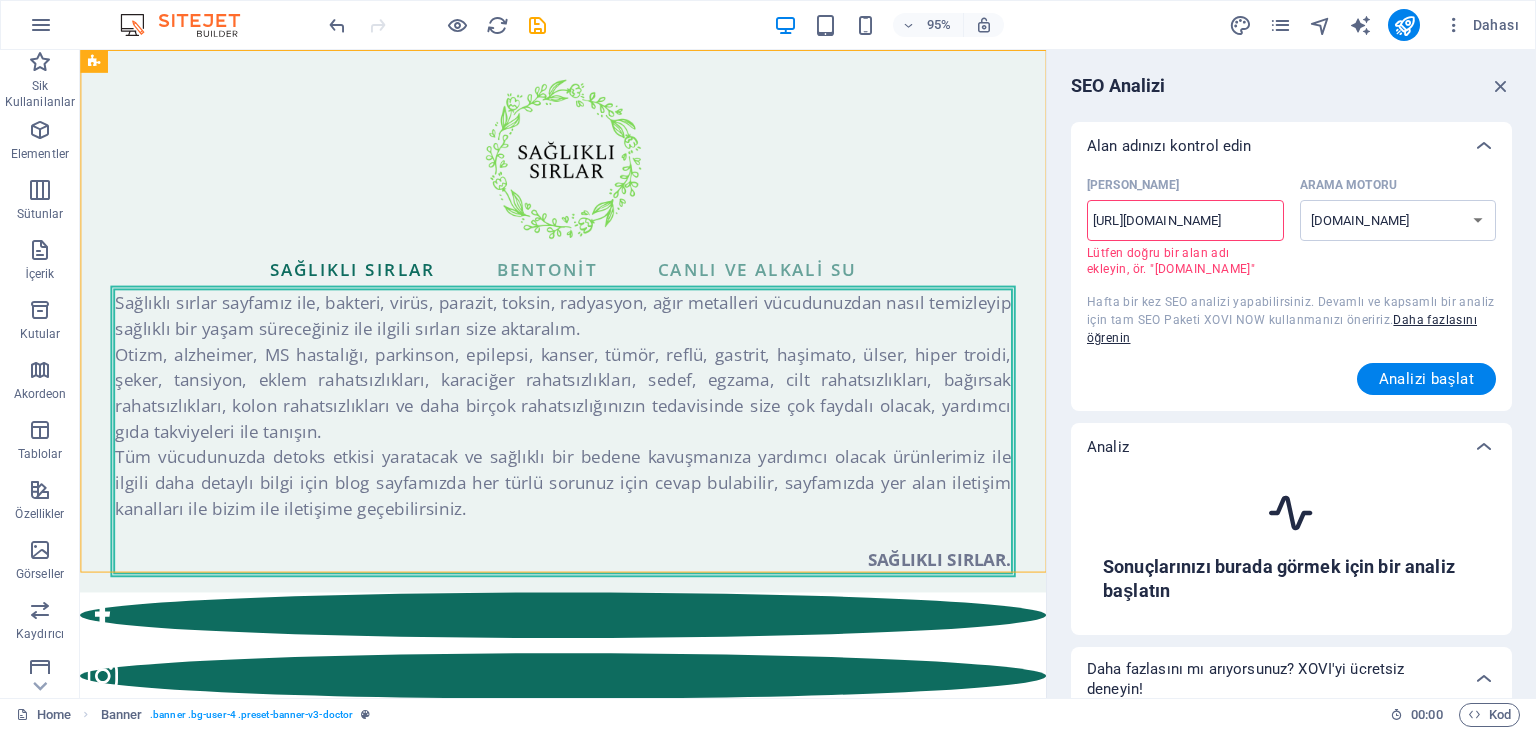 click on "[URL][DOMAIN_NAME]" at bounding box center [1185, 221] 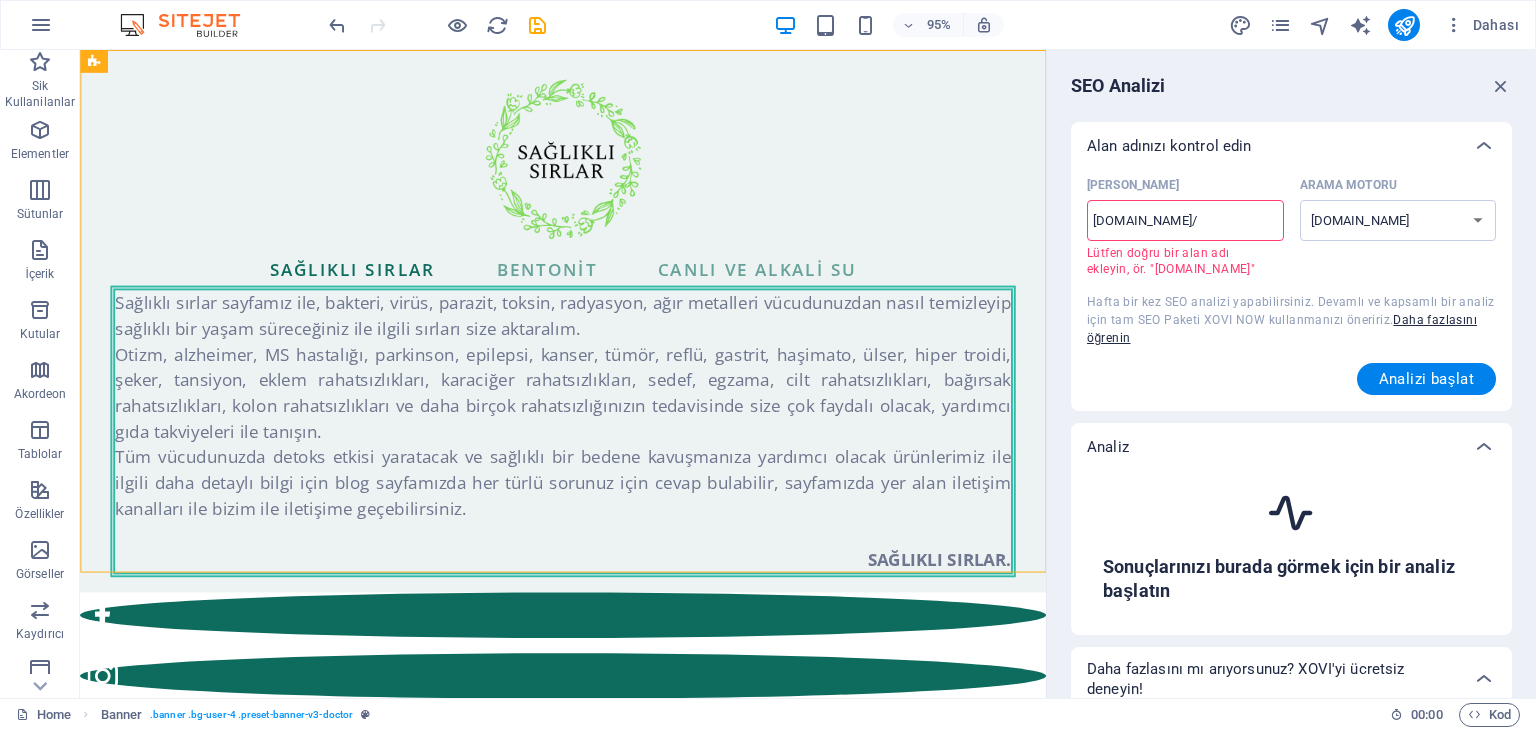 click on "[DOMAIN_NAME]/" at bounding box center (1185, 221) 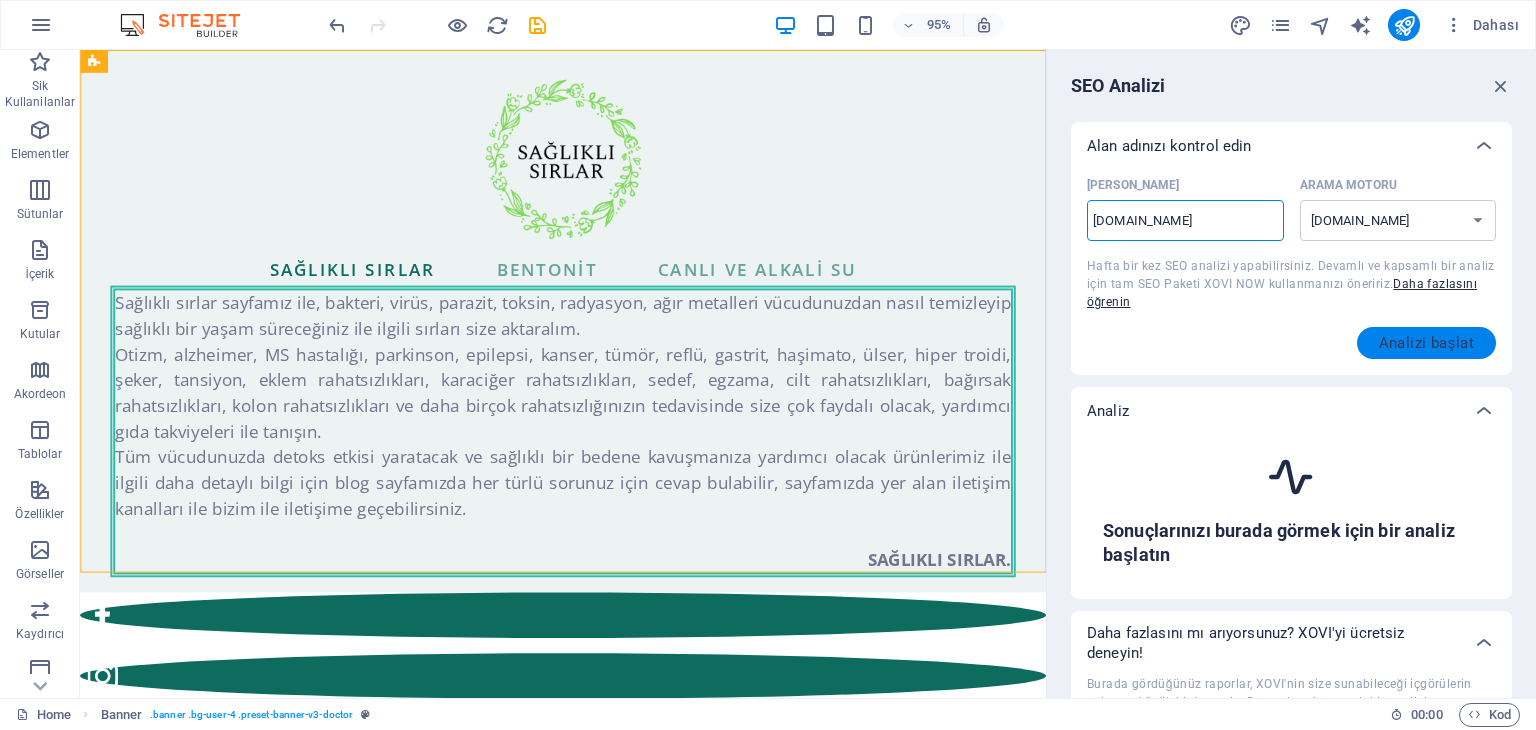 type on "[DOMAIN_NAME]" 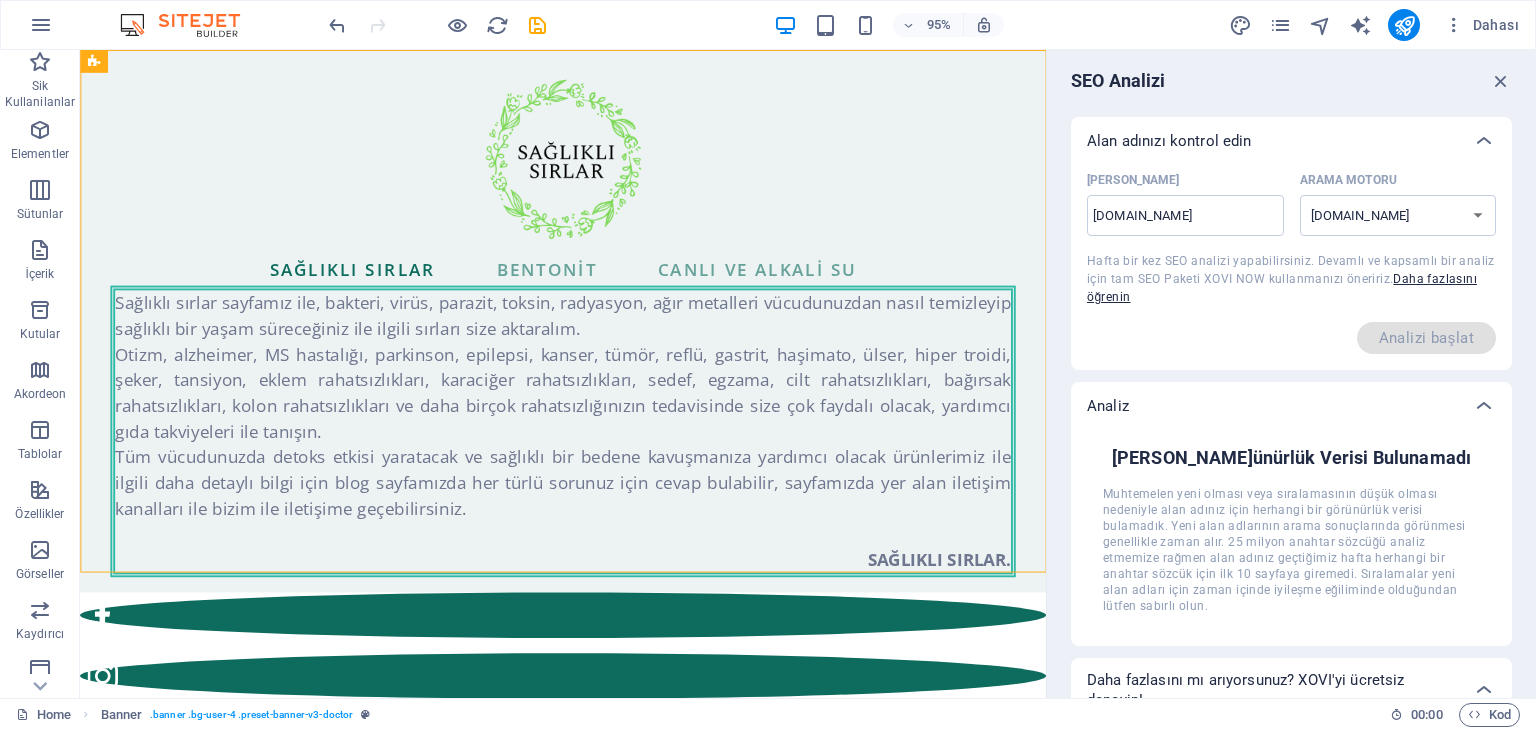 scroll, scrollTop: 0, scrollLeft: 0, axis: both 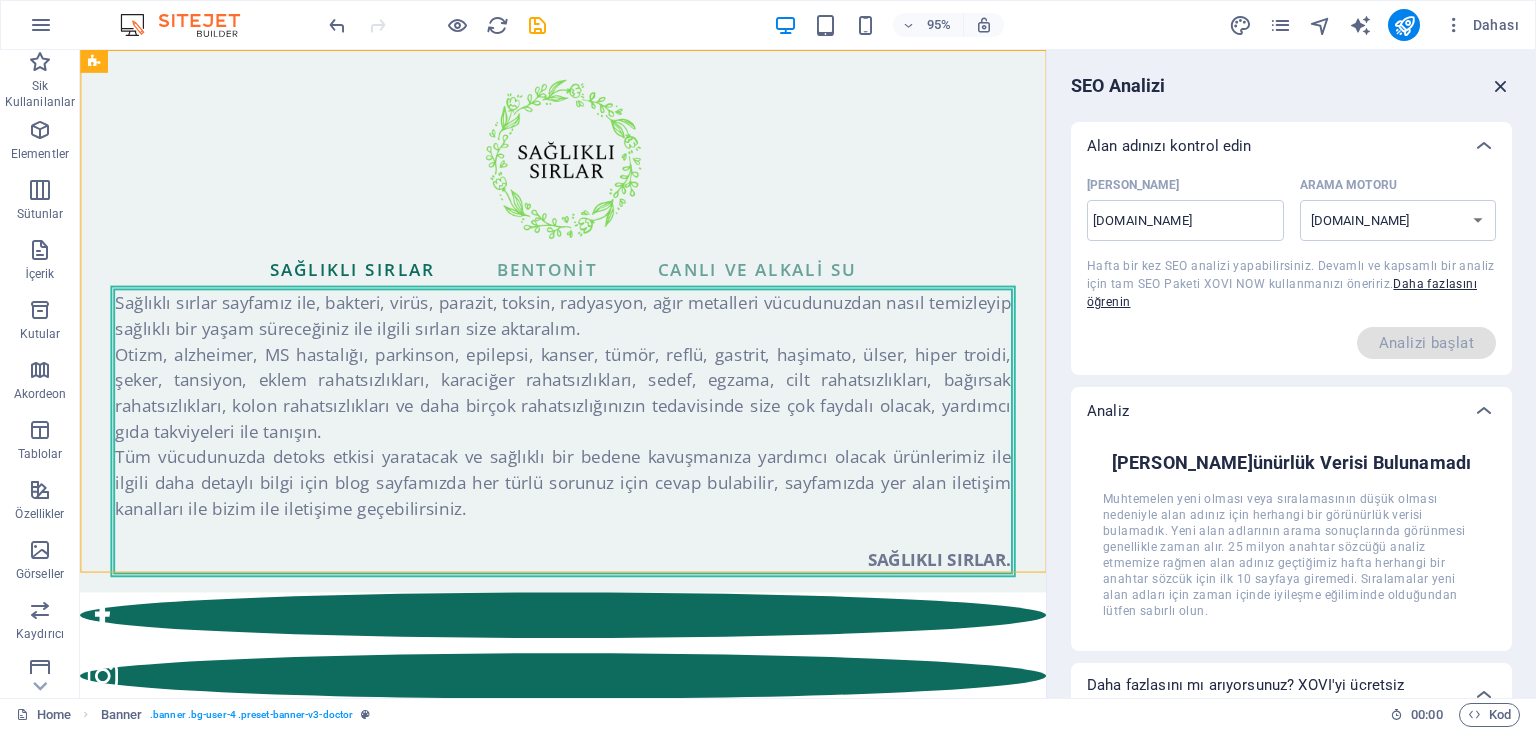 click at bounding box center (1501, 86) 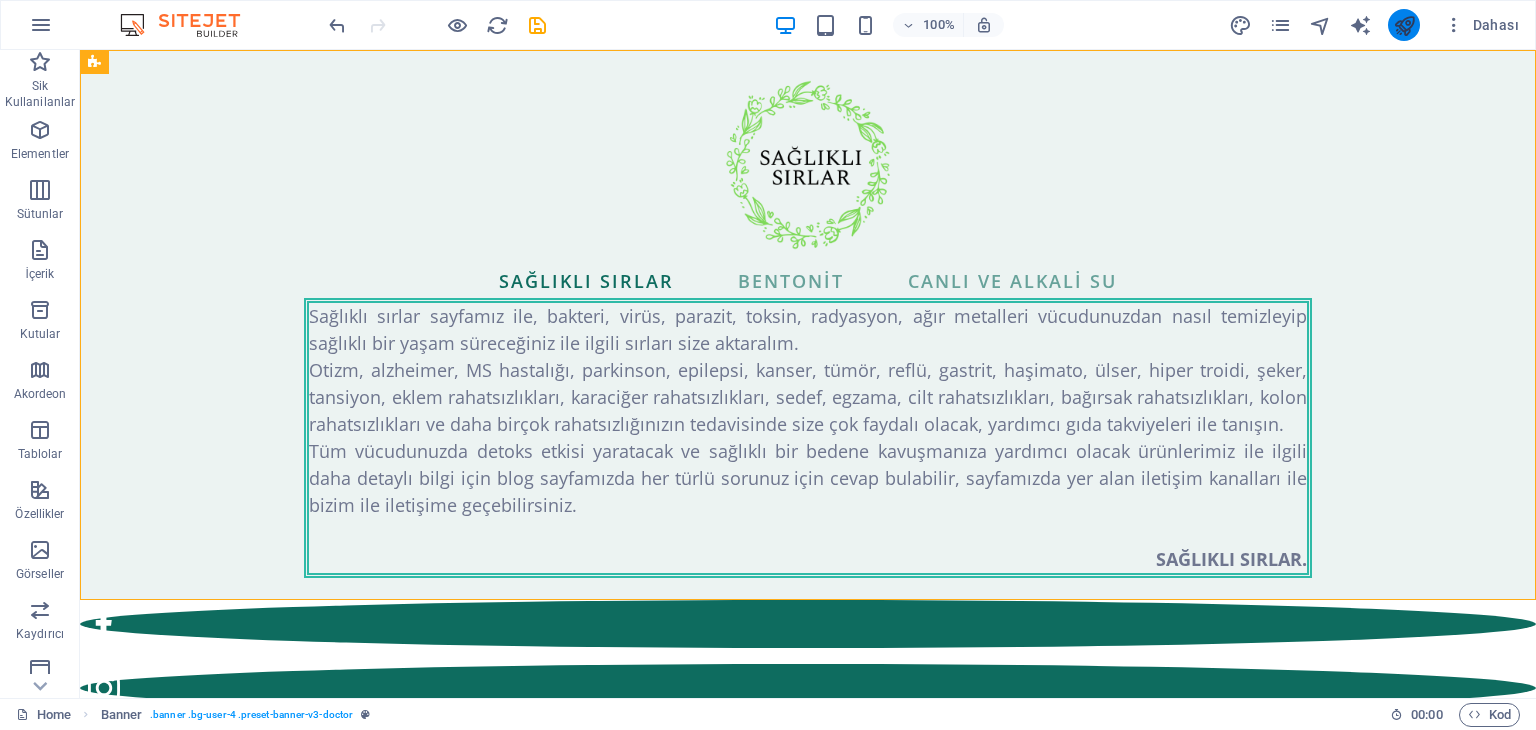 click at bounding box center [1404, 25] 